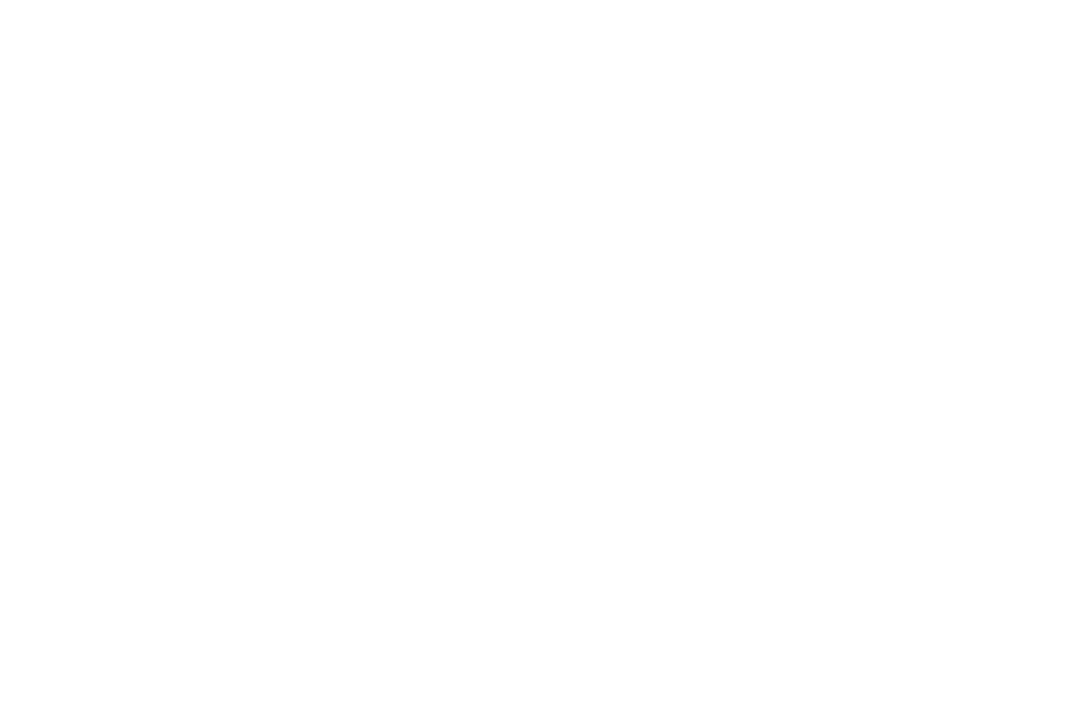 scroll, scrollTop: 0, scrollLeft: 0, axis: both 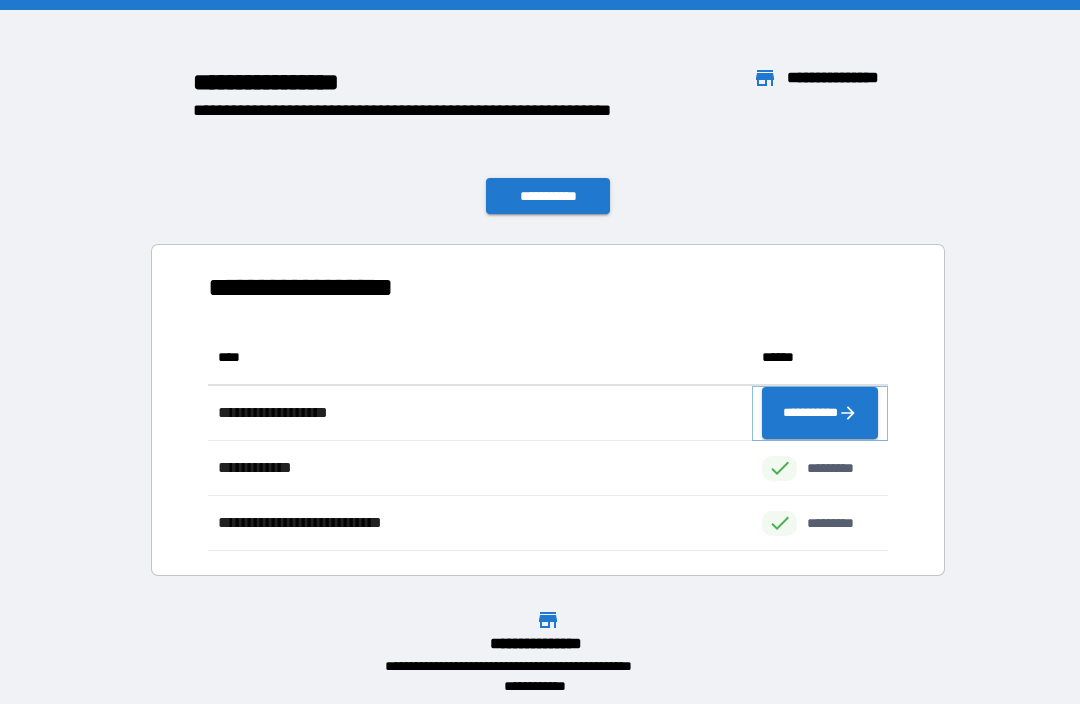 click on "**********" at bounding box center (820, 413) 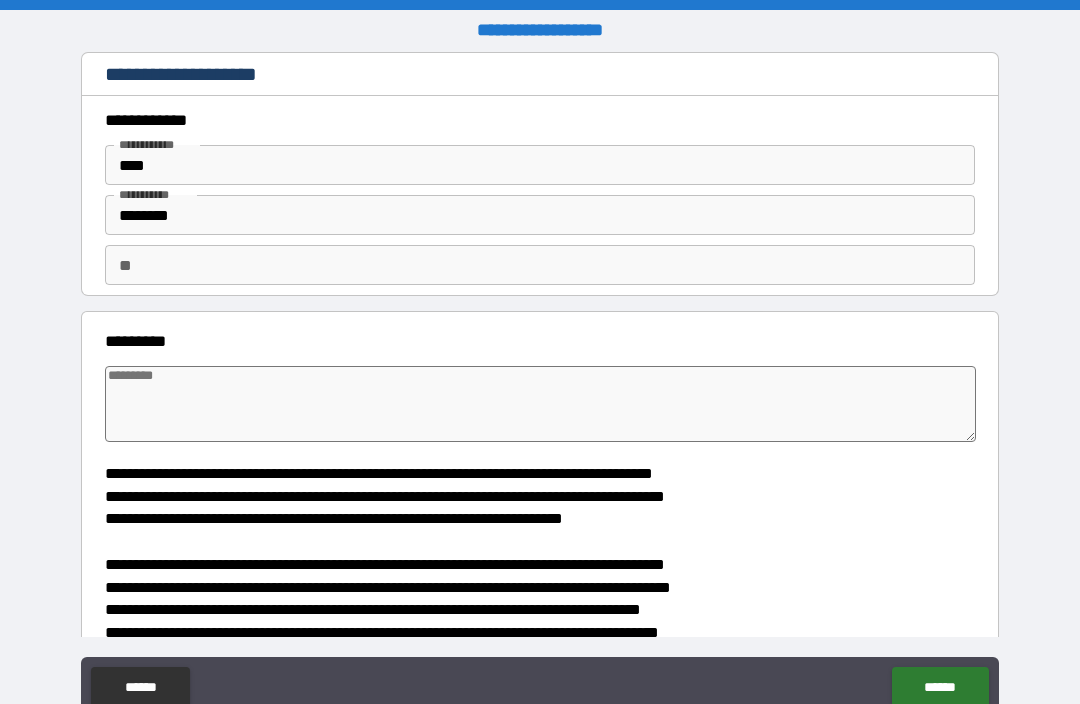 type on "*" 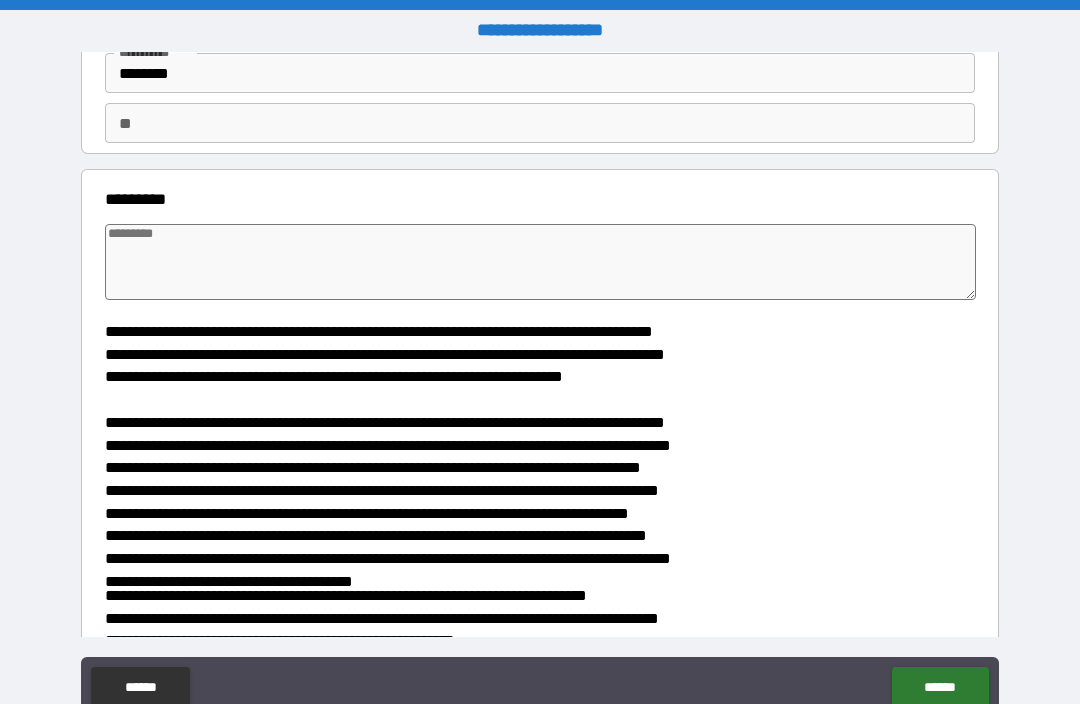 scroll, scrollTop: 142, scrollLeft: 0, axis: vertical 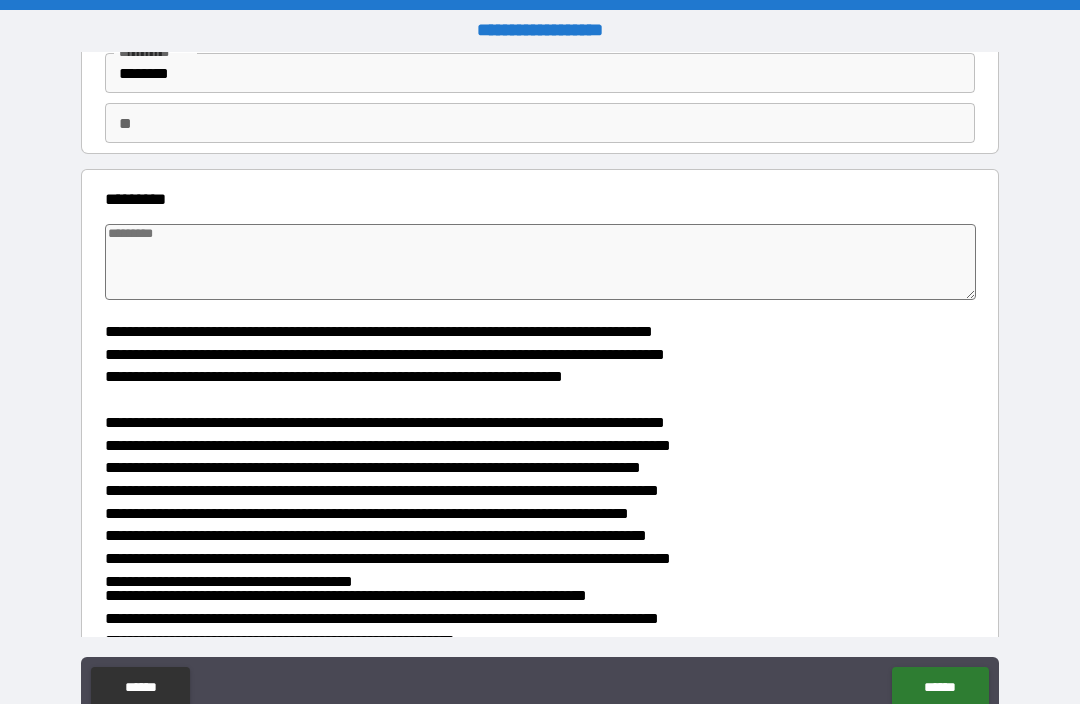 click at bounding box center (540, 262) 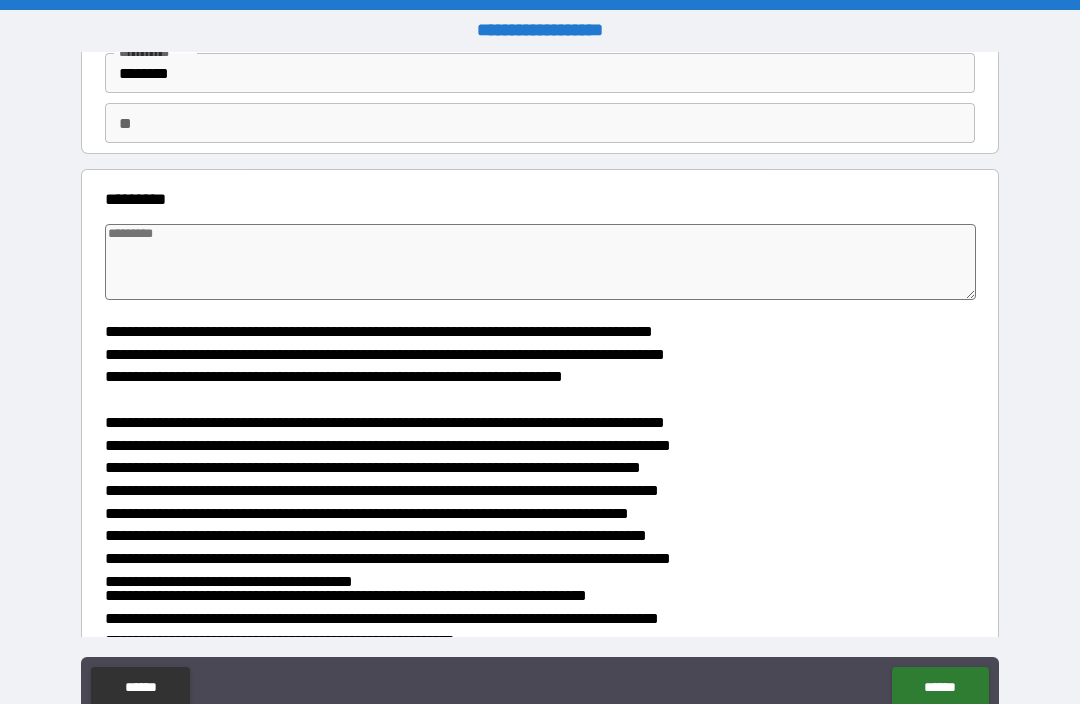 type on "*" 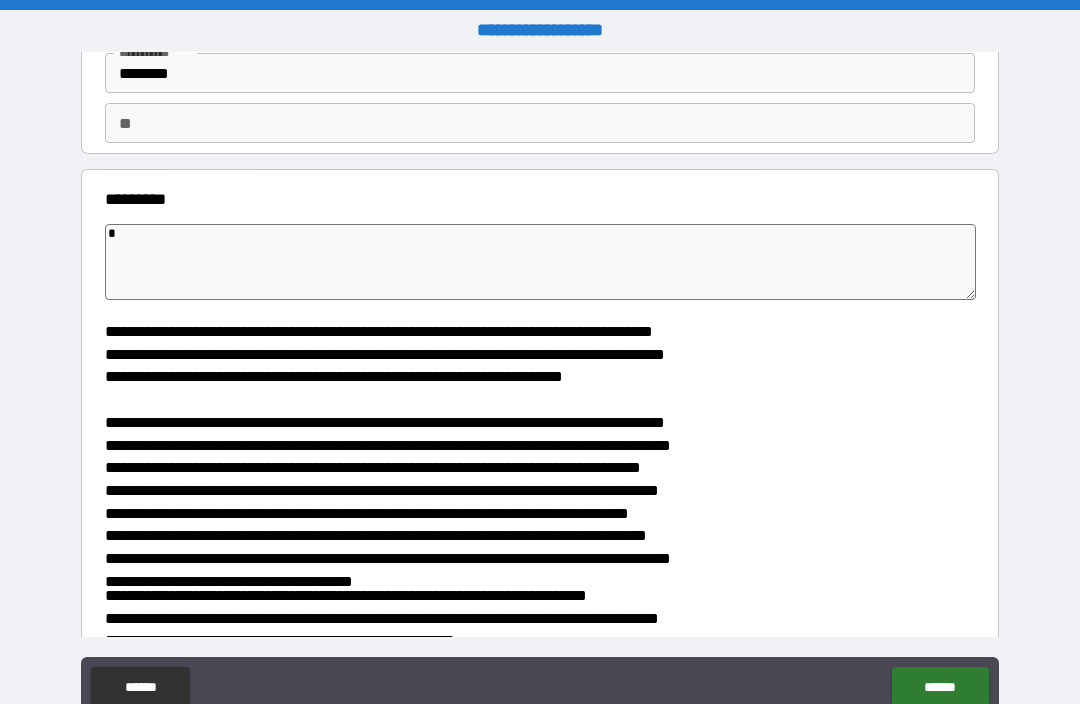 type on "*" 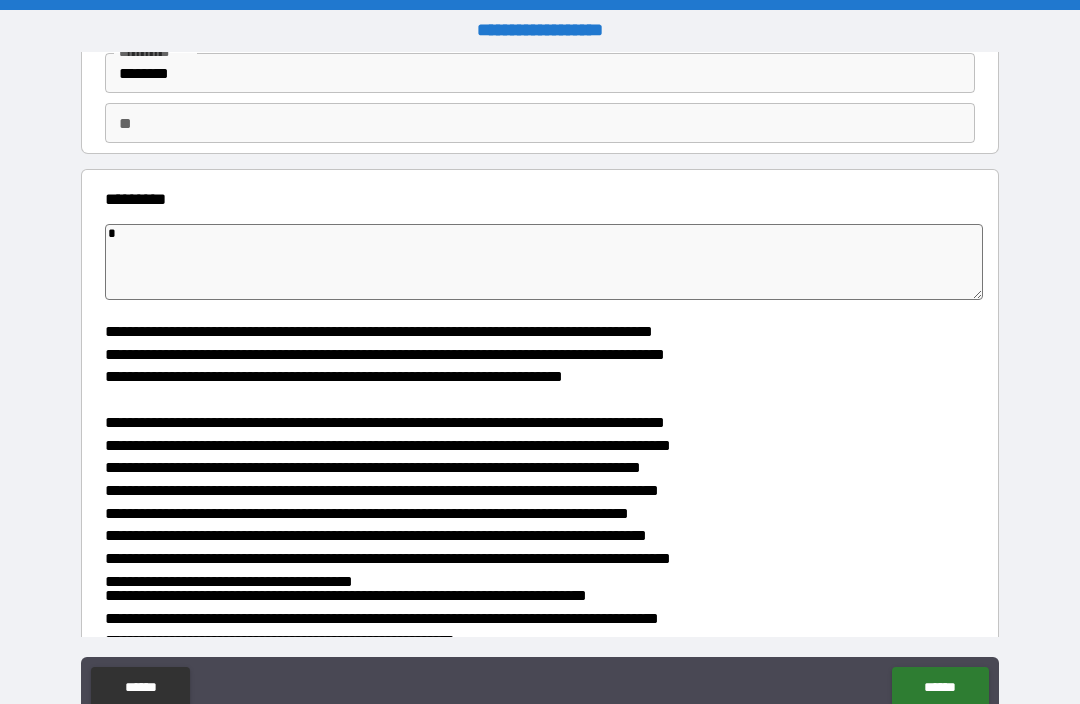type on "*" 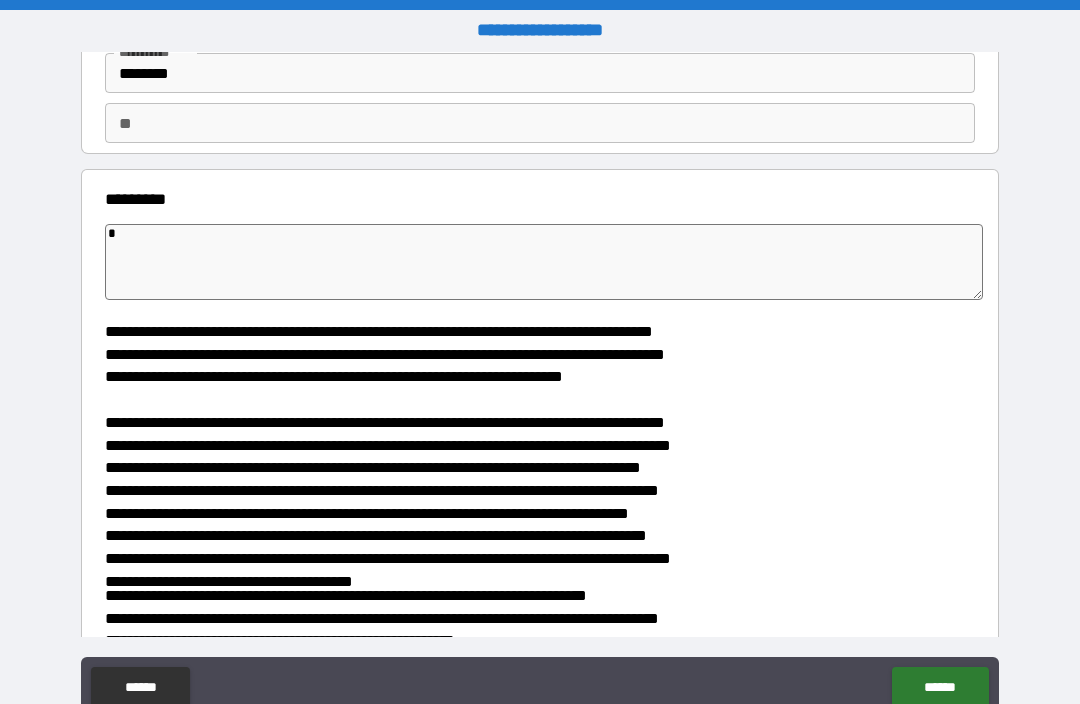 type on "*" 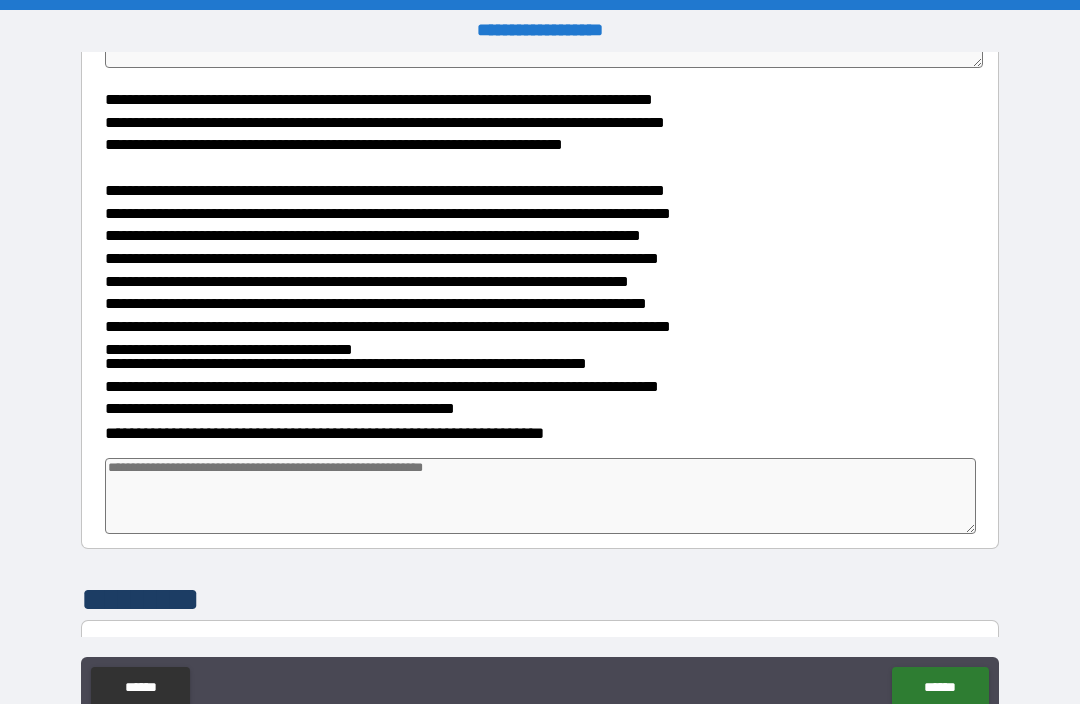type on "*" 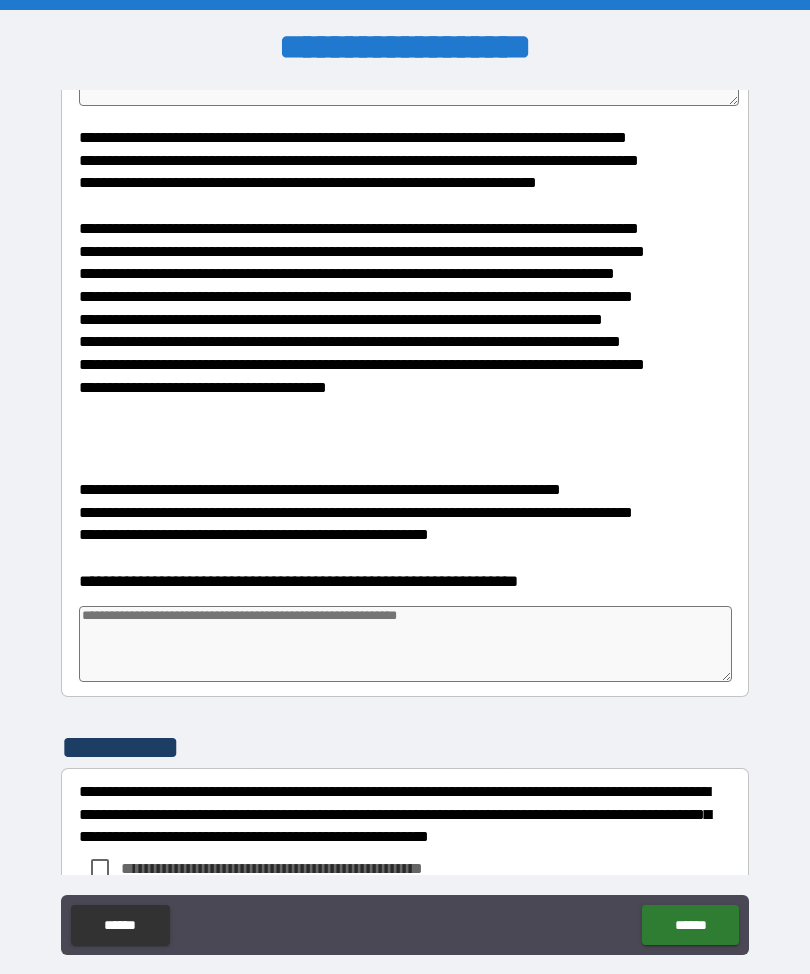 type on "*" 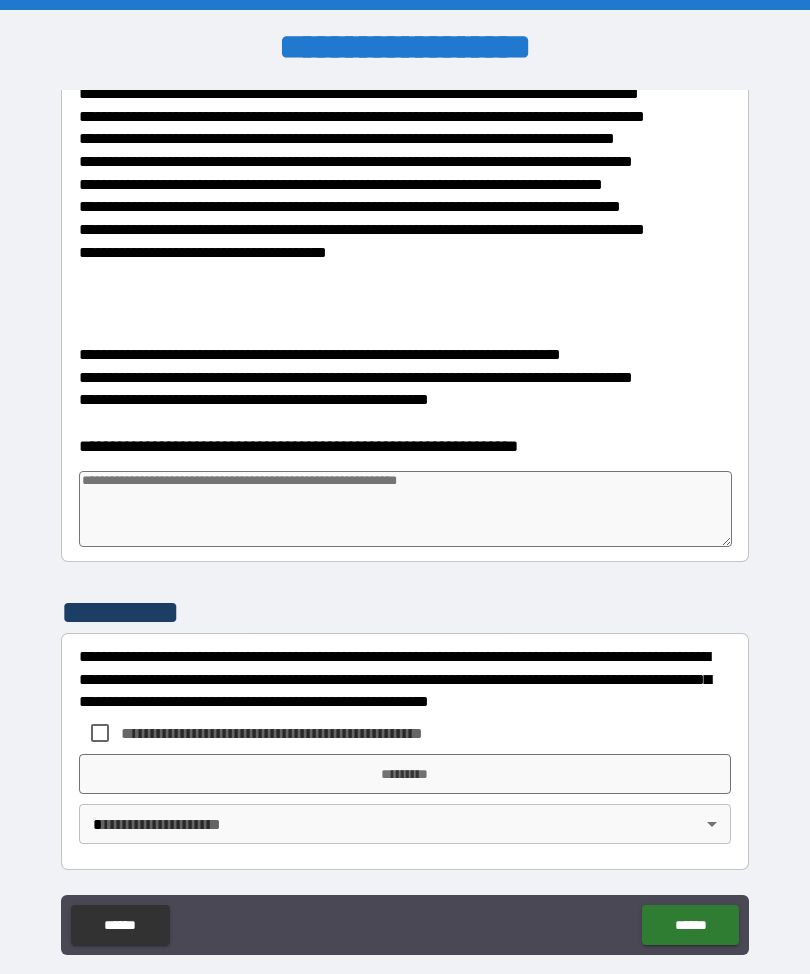 scroll, scrollTop: 509, scrollLeft: 0, axis: vertical 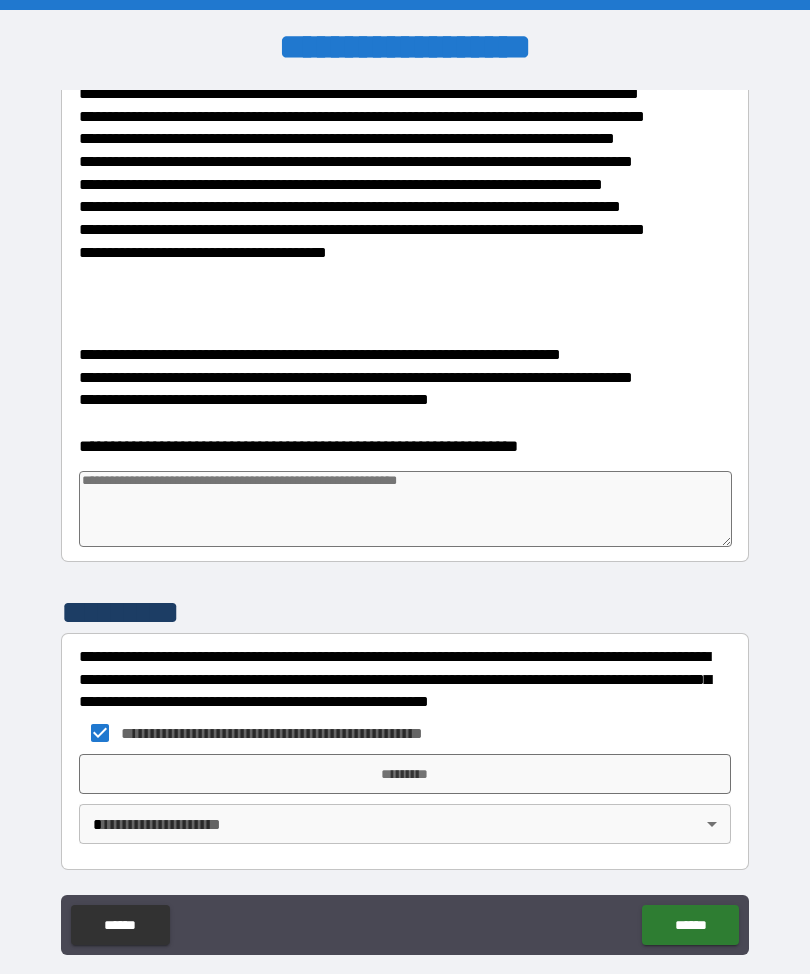 type on "*" 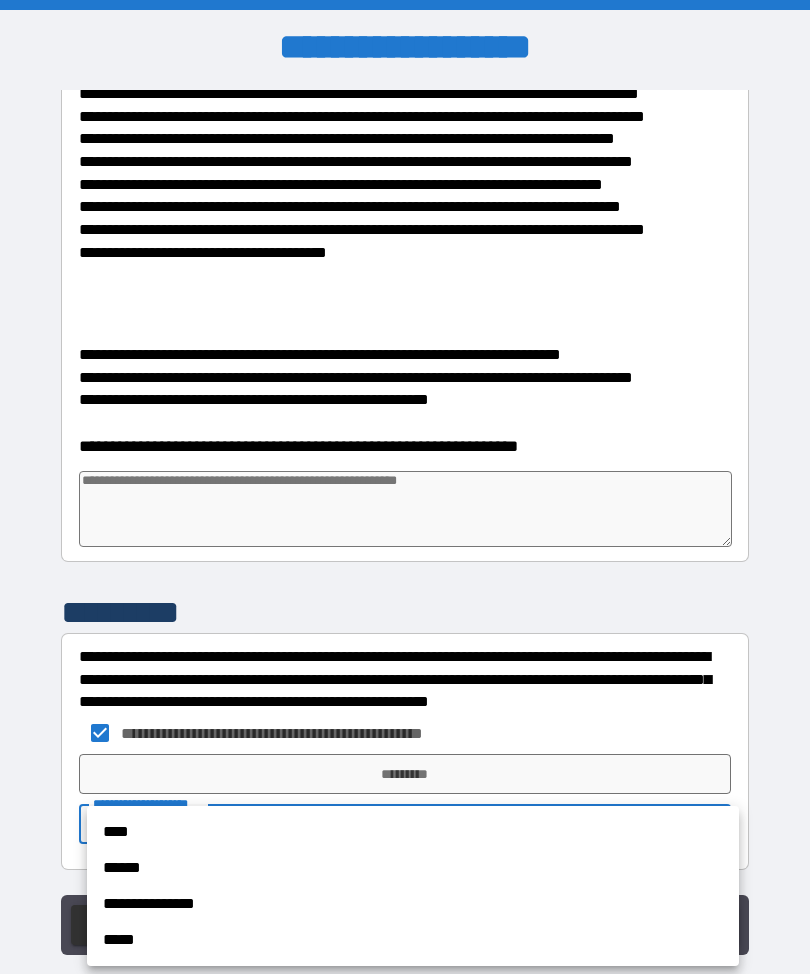 click on "****" at bounding box center [413, 832] 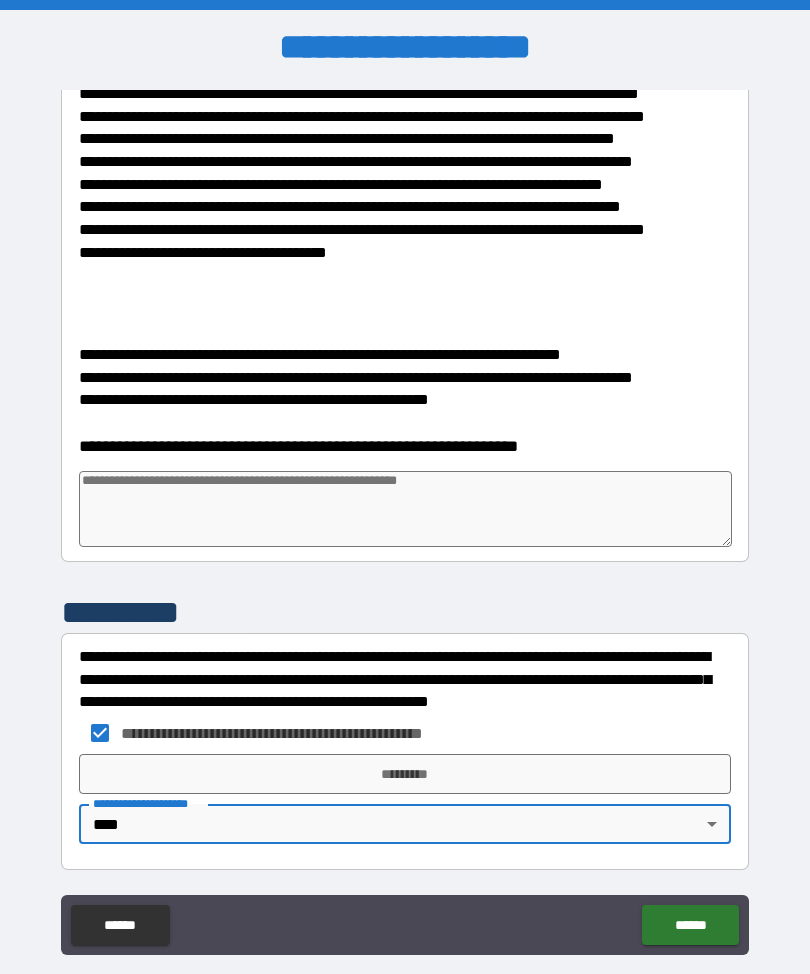 type on "*" 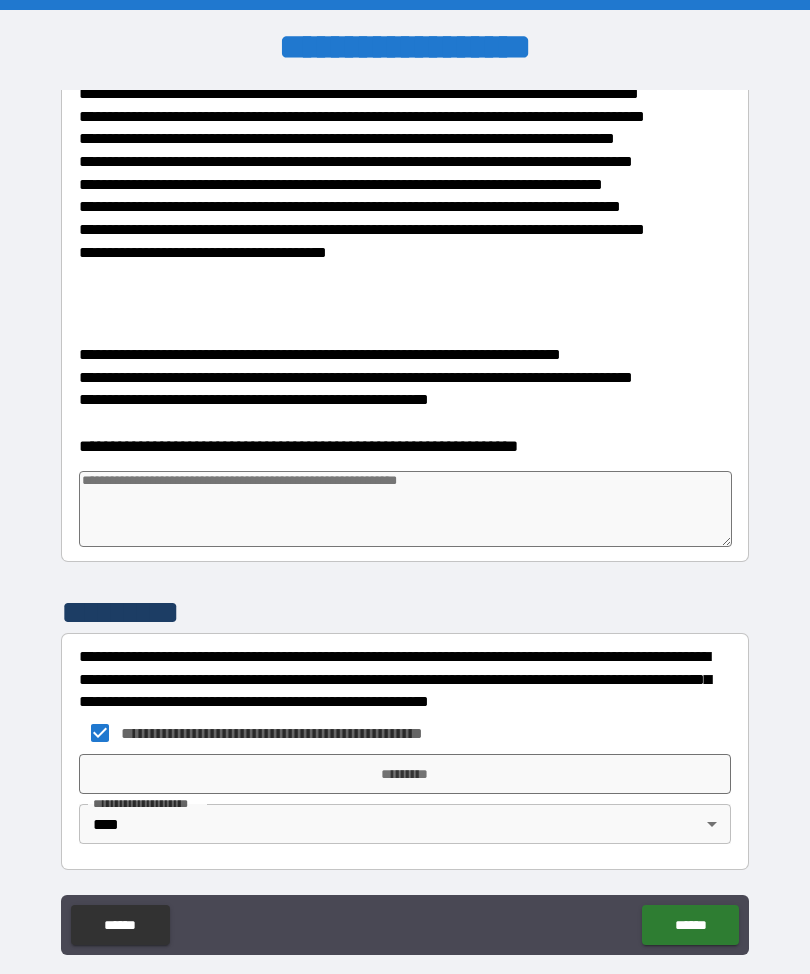 type 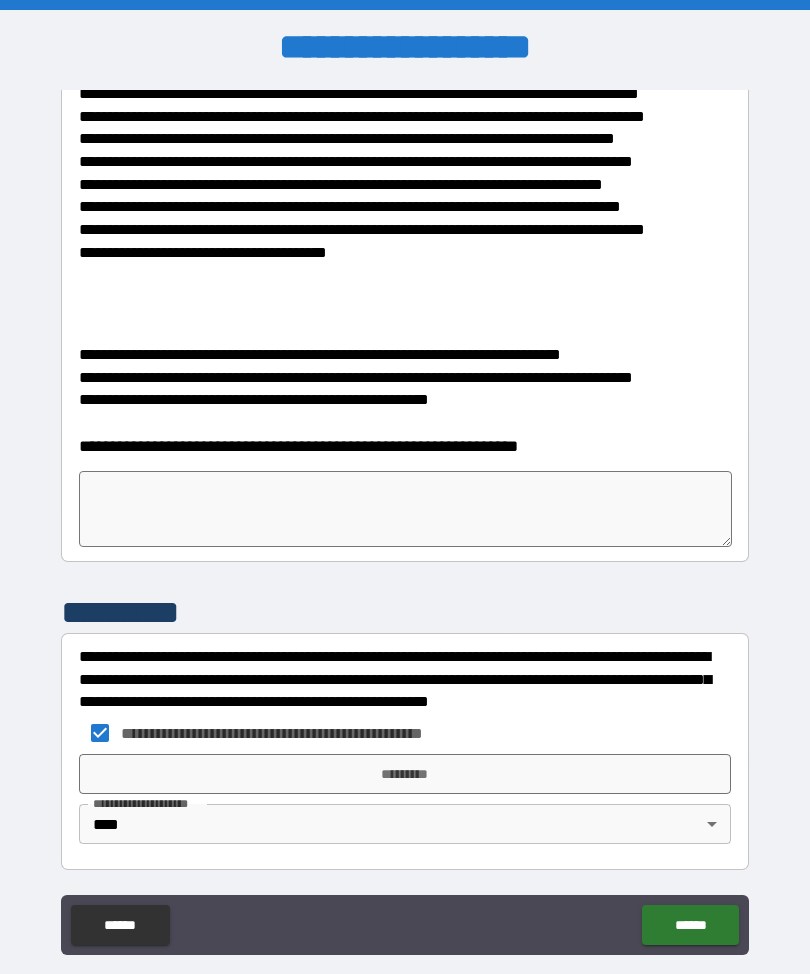 type on "*" 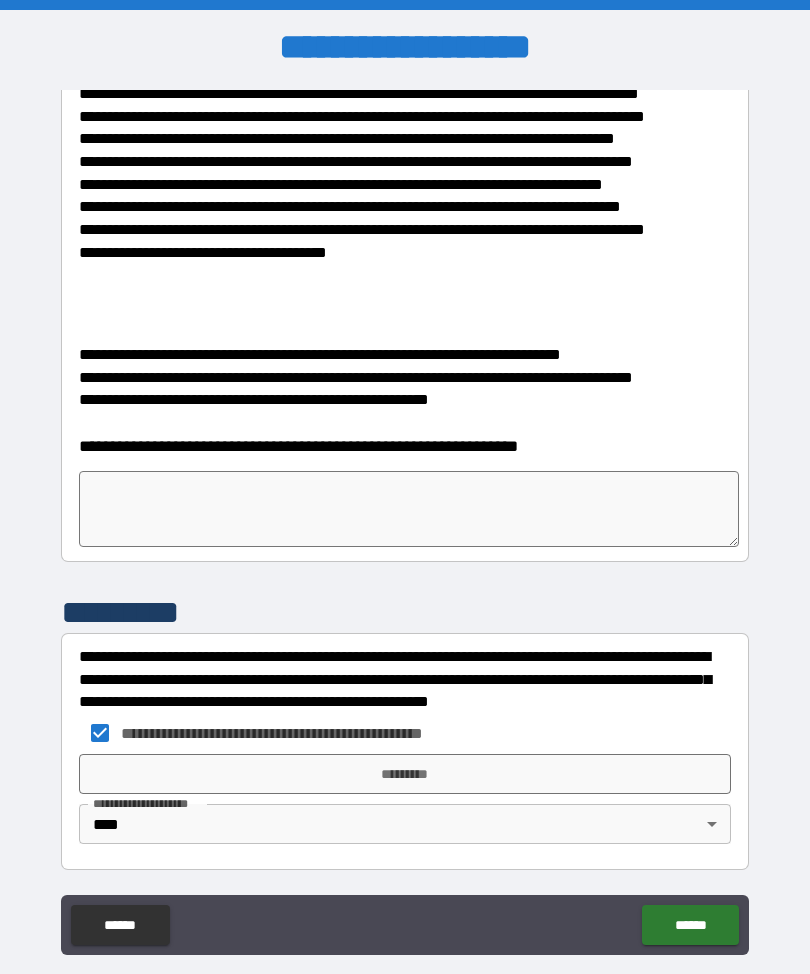 type on "*" 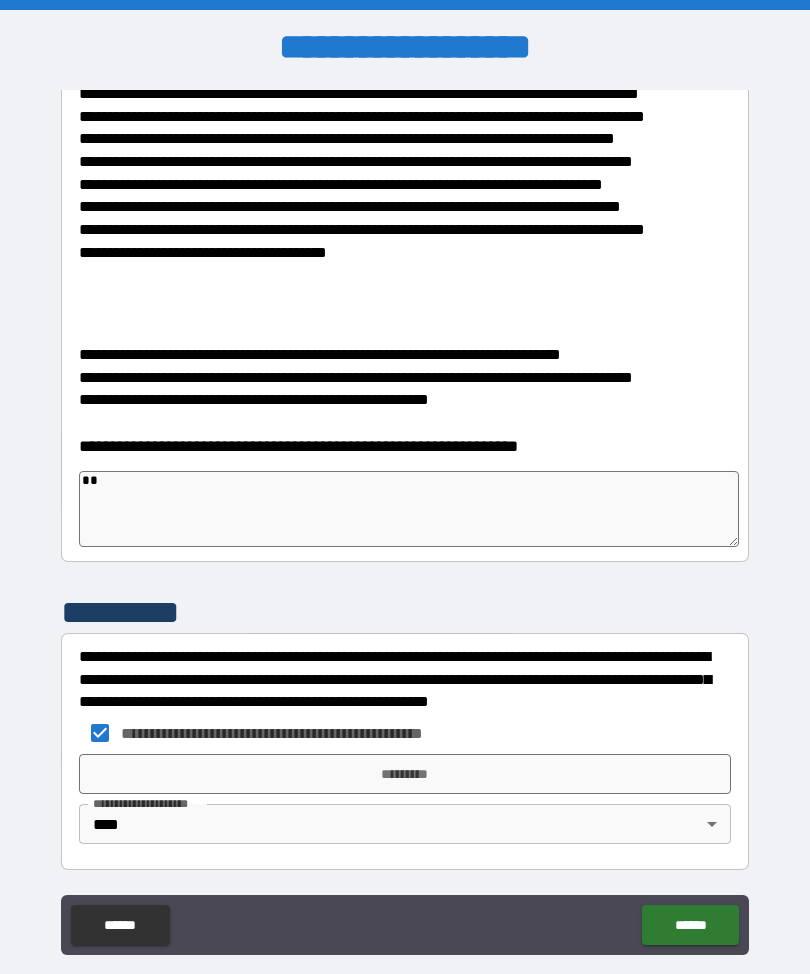 type on "*" 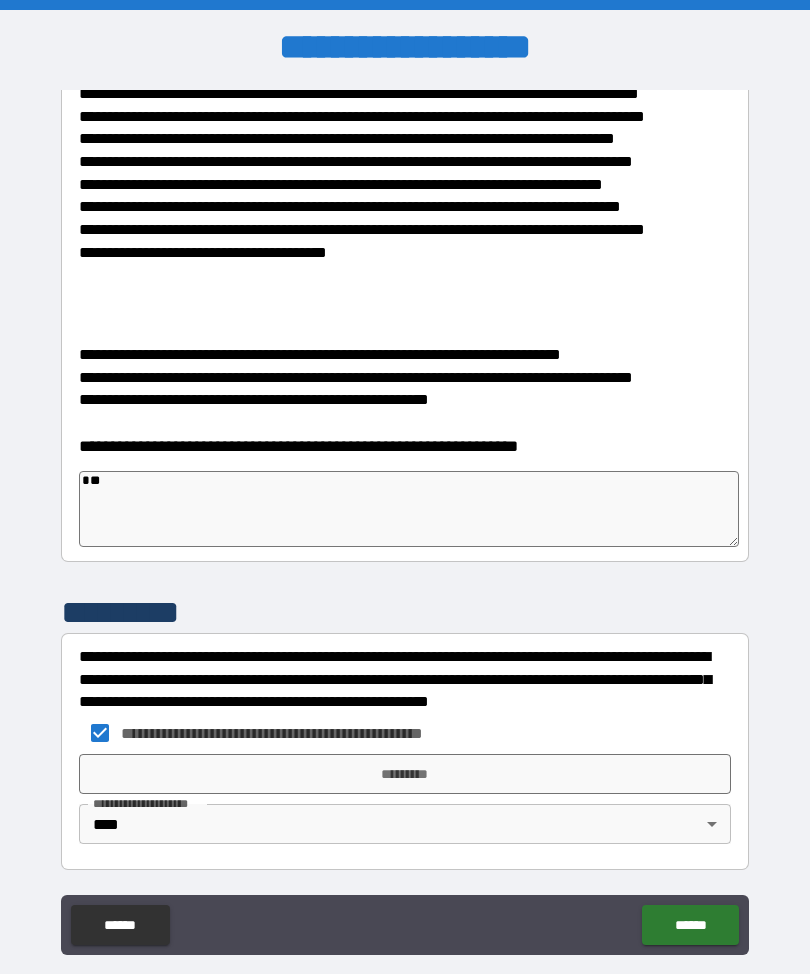 type on "*" 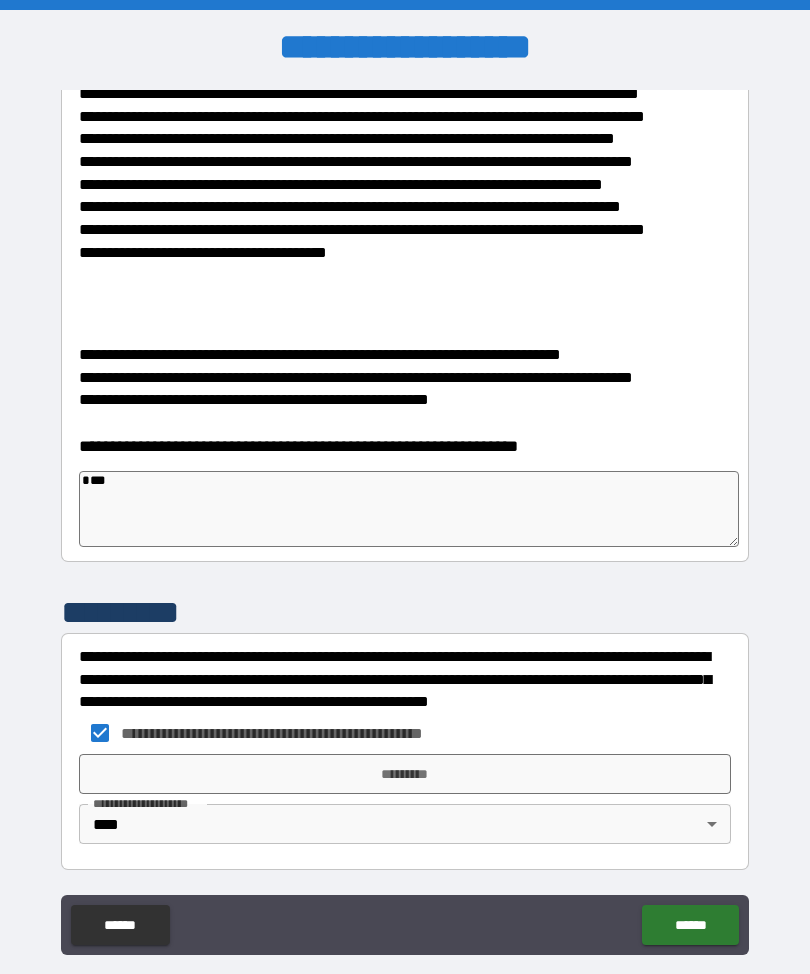 type on "*" 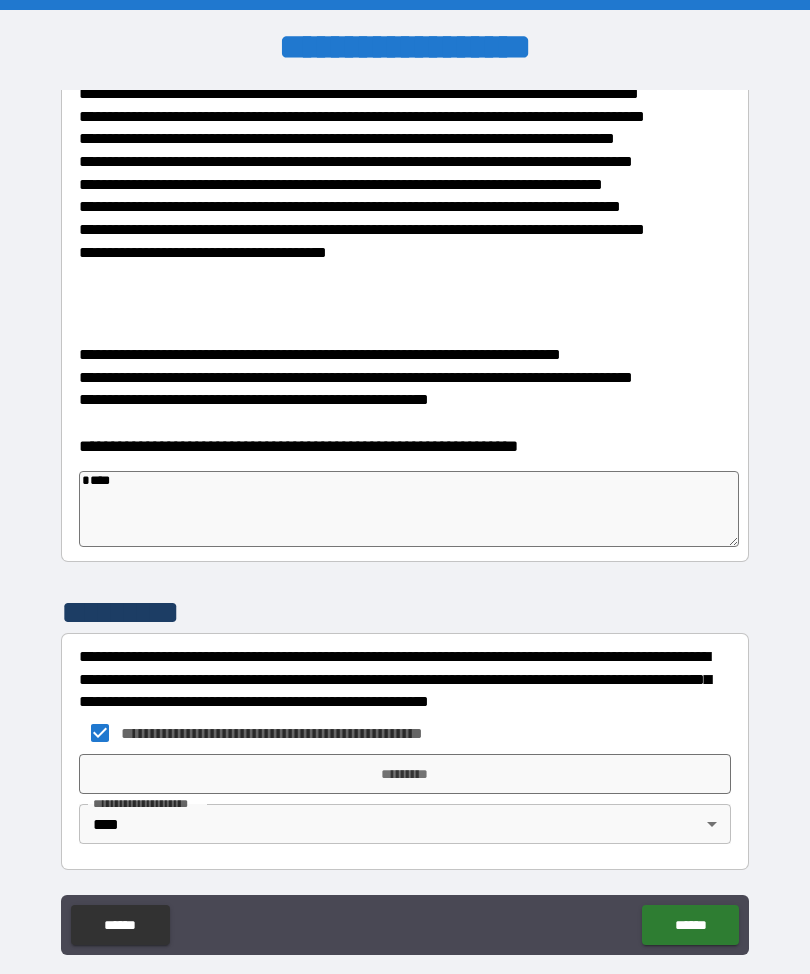 type on "*" 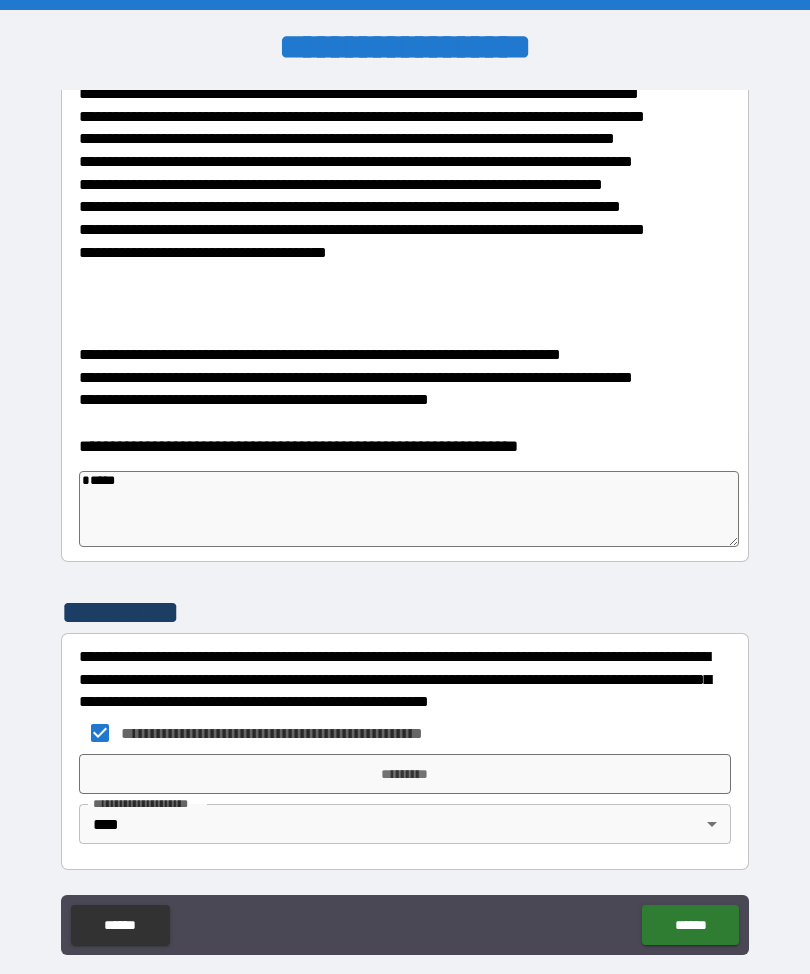 type on "*" 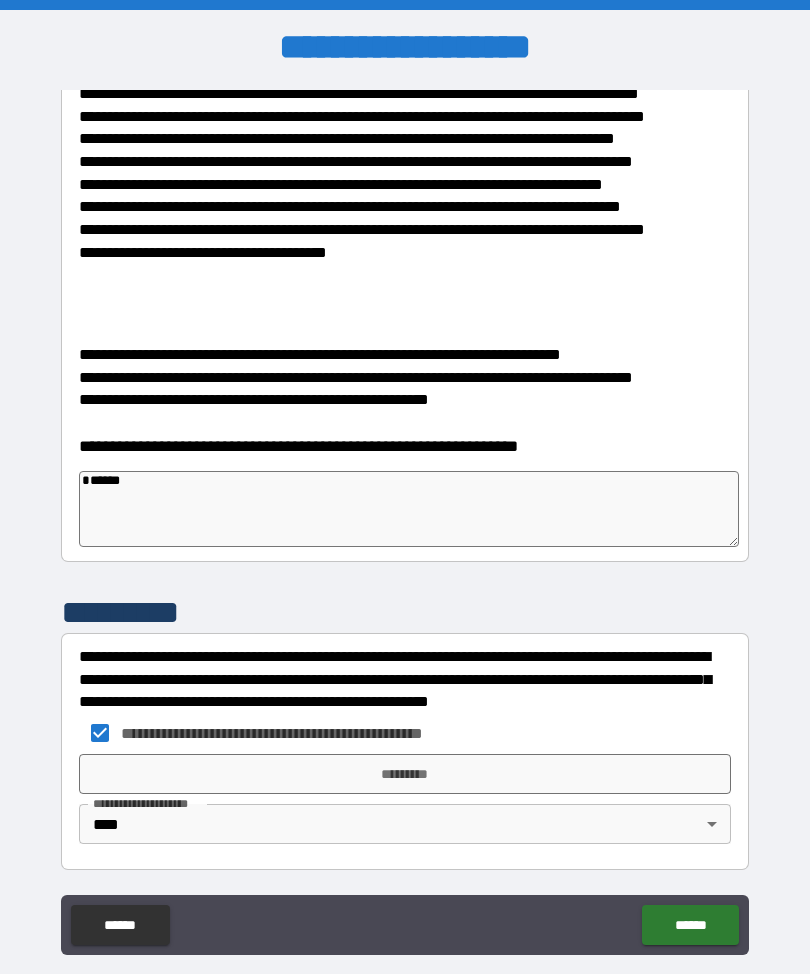 type on "*" 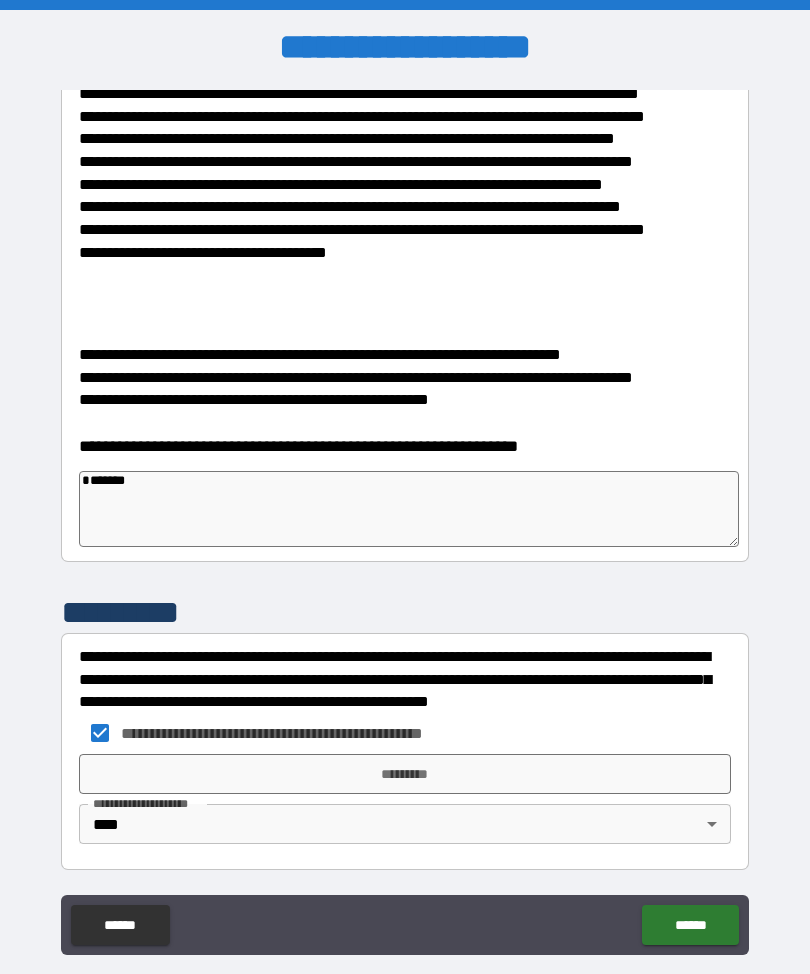 type on "*" 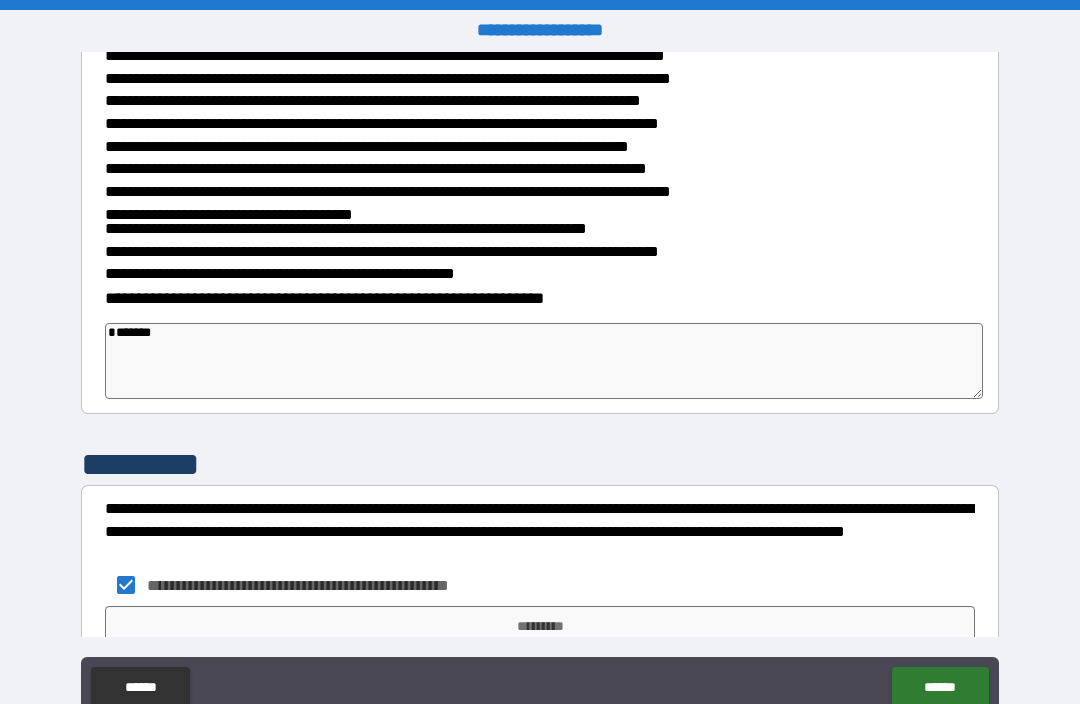 type on "*" 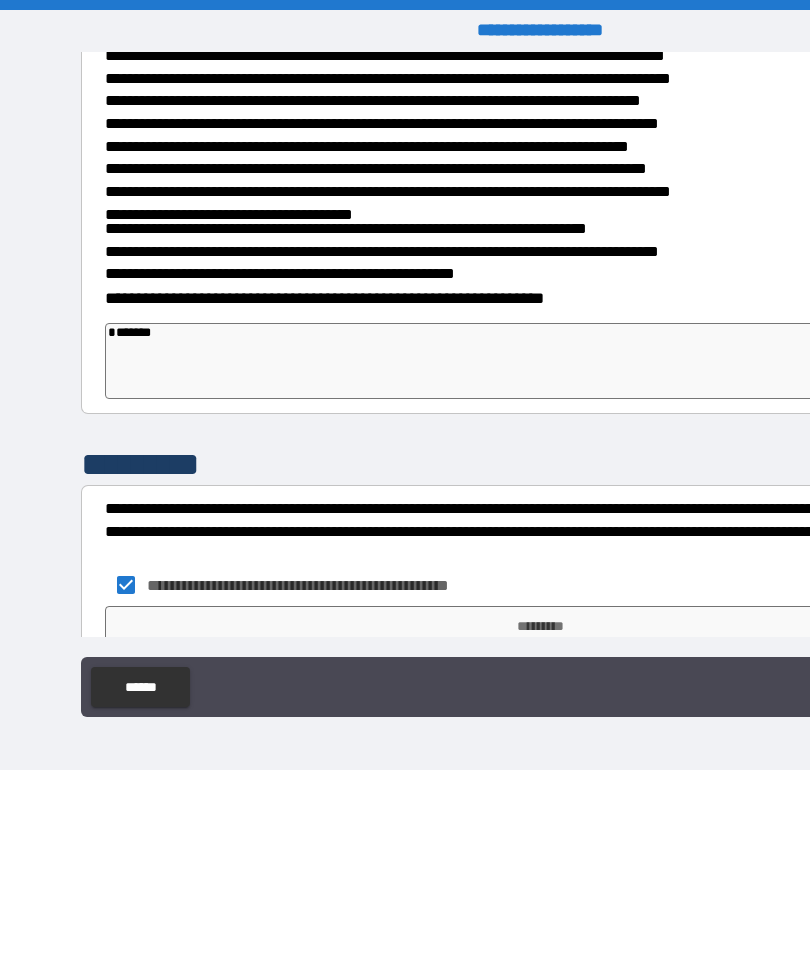 scroll, scrollTop: 488, scrollLeft: 0, axis: vertical 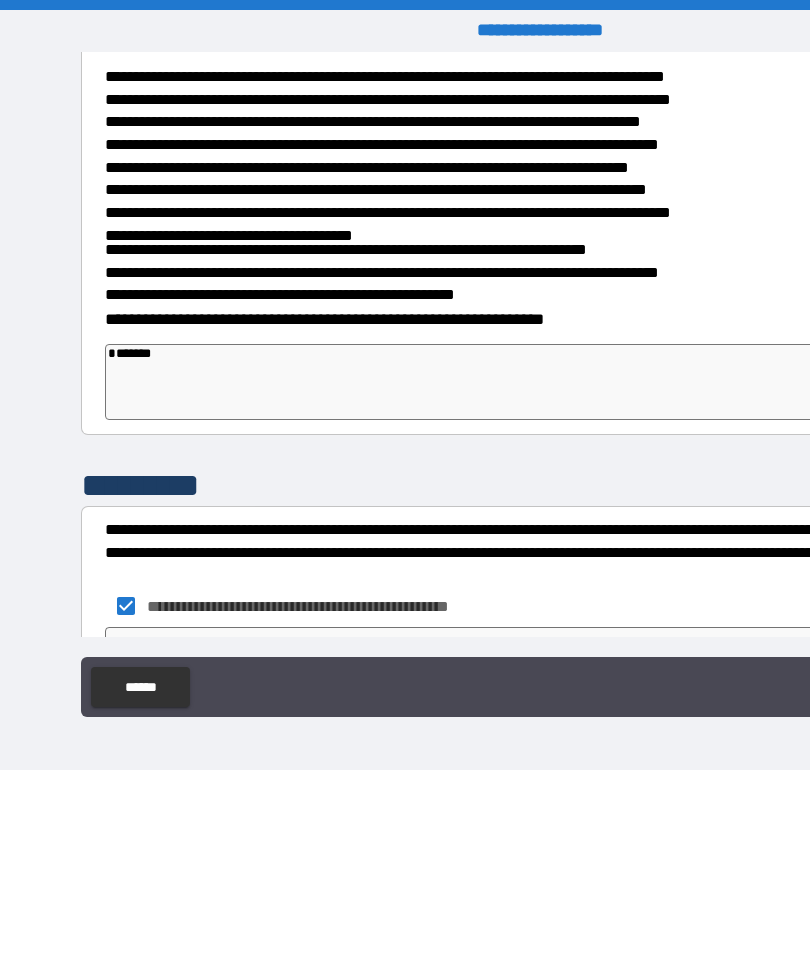 type on "*" 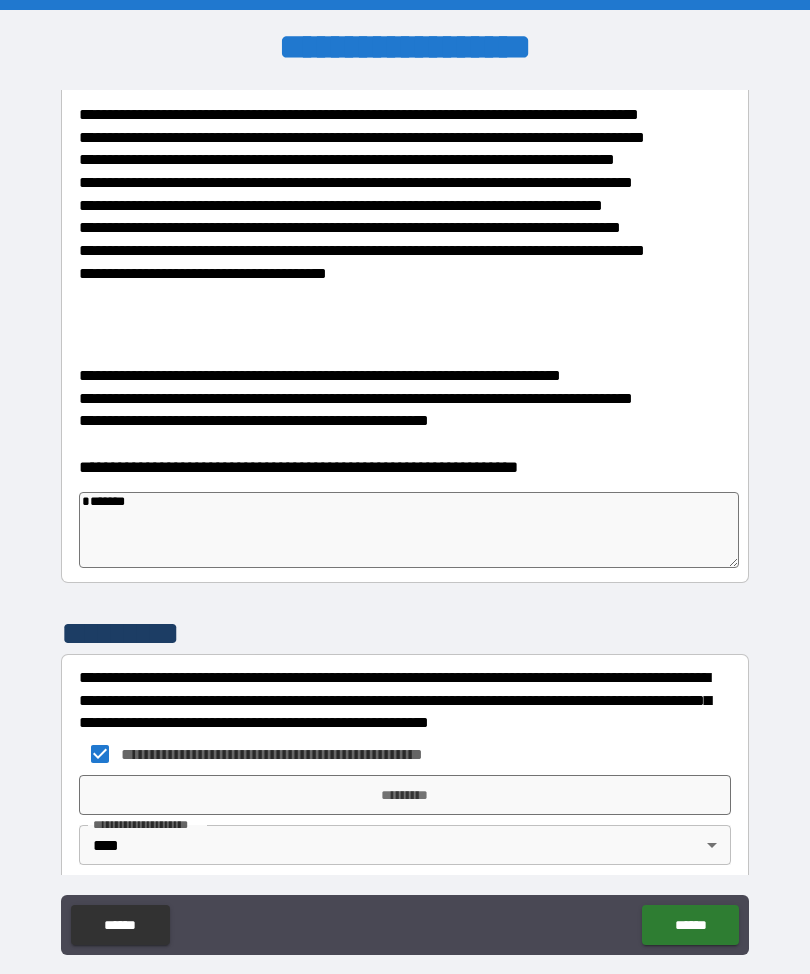 type on "*" 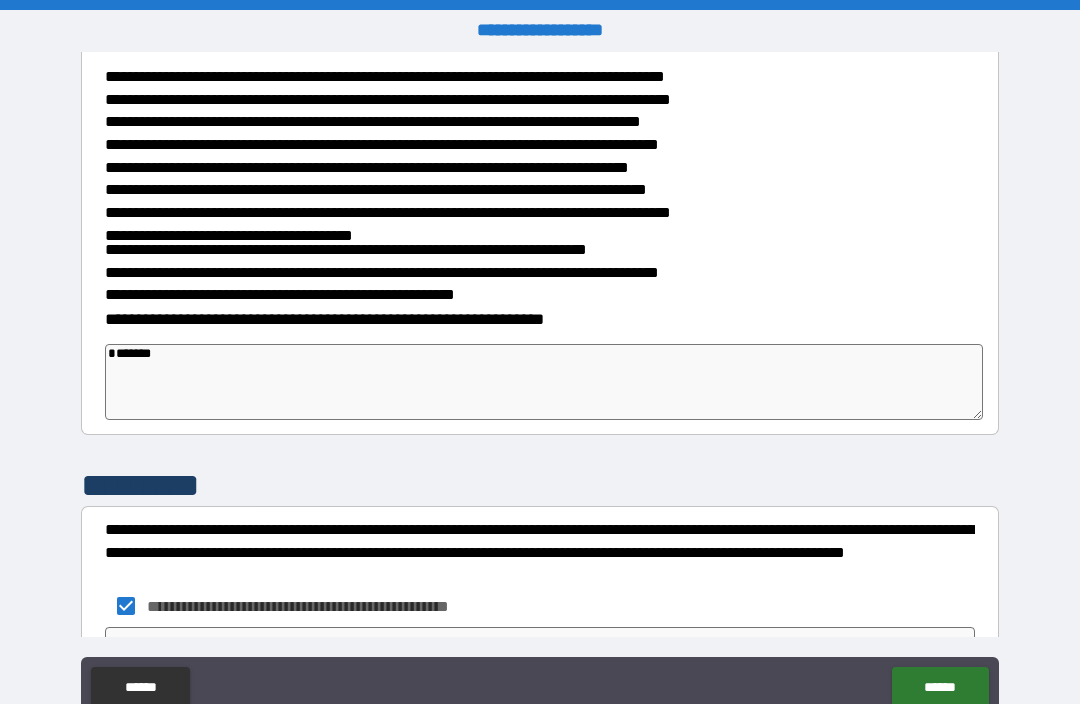 type on "*" 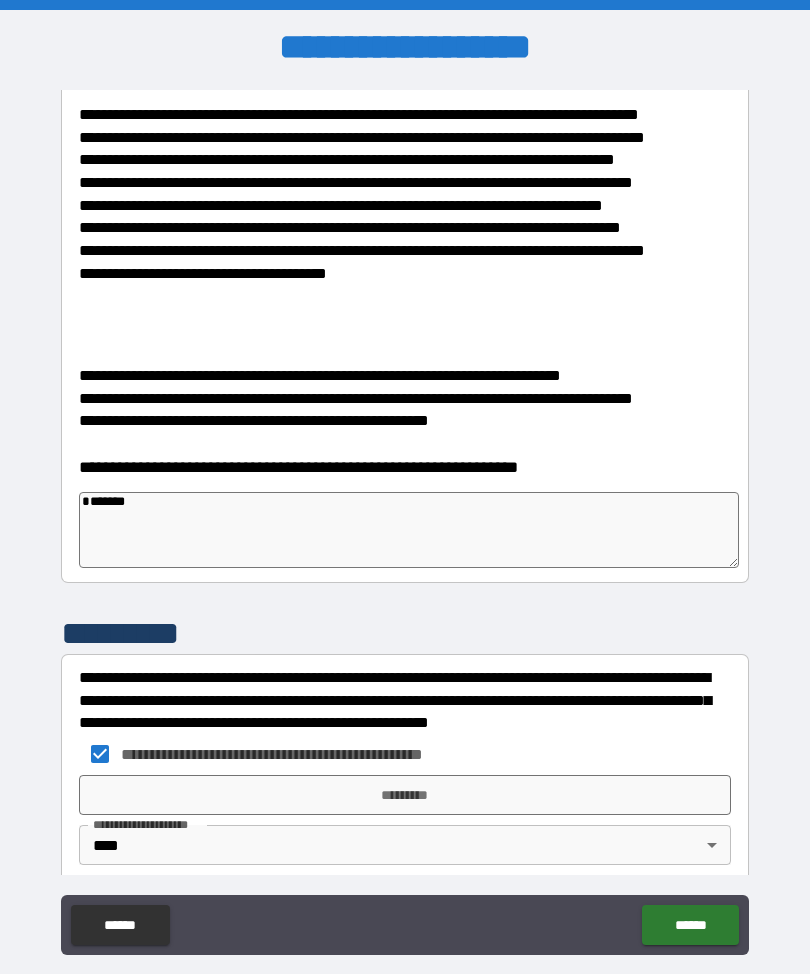 type on "*" 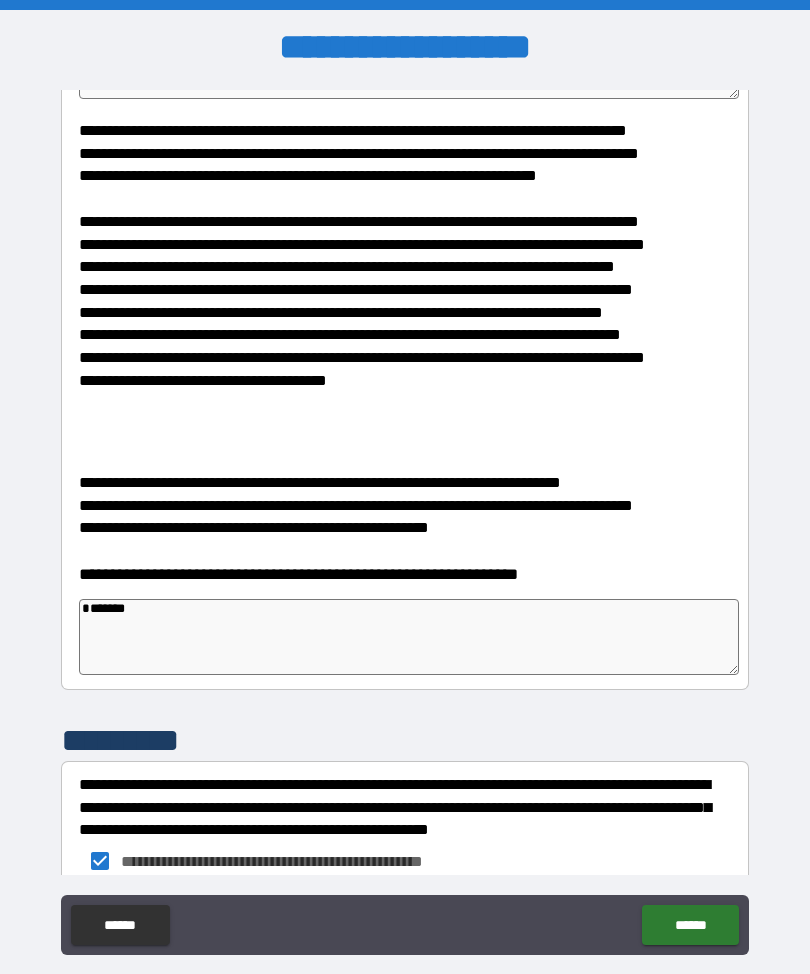 scroll, scrollTop: 395, scrollLeft: 0, axis: vertical 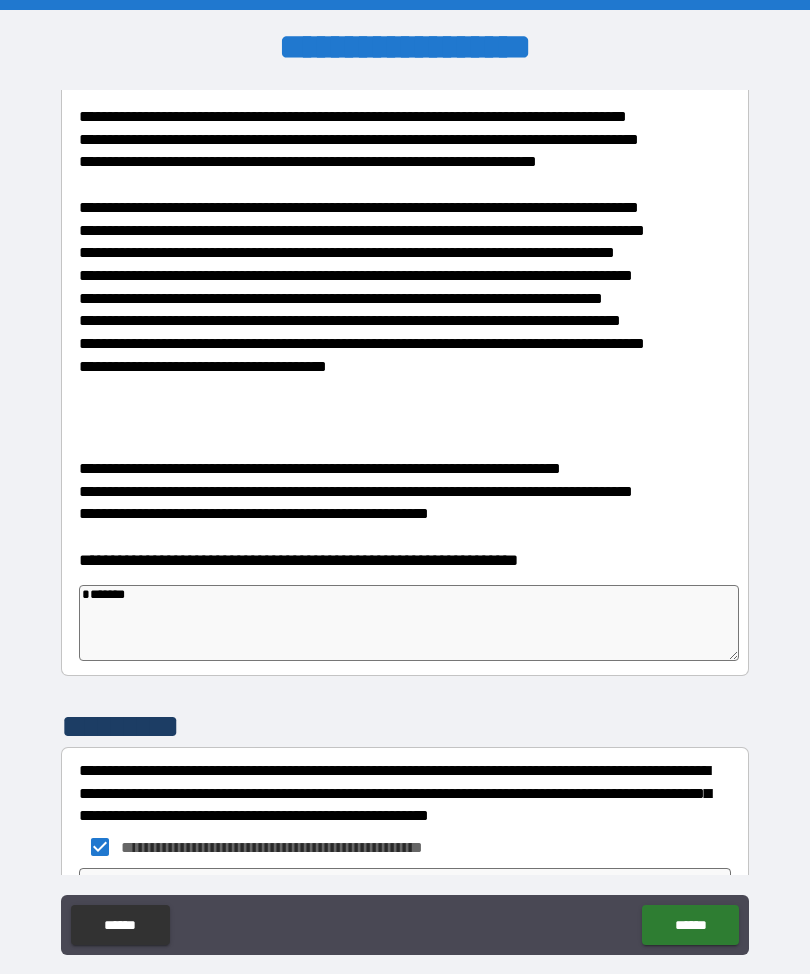 click on "*******" at bounding box center [409, 623] 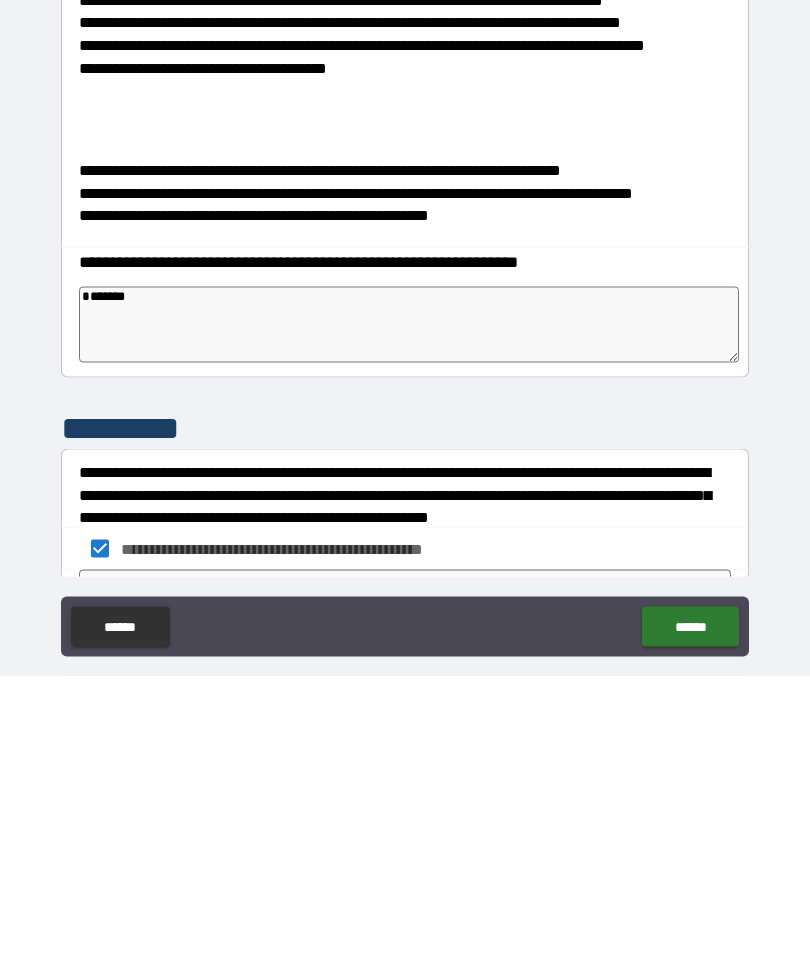 type on "*
*******" 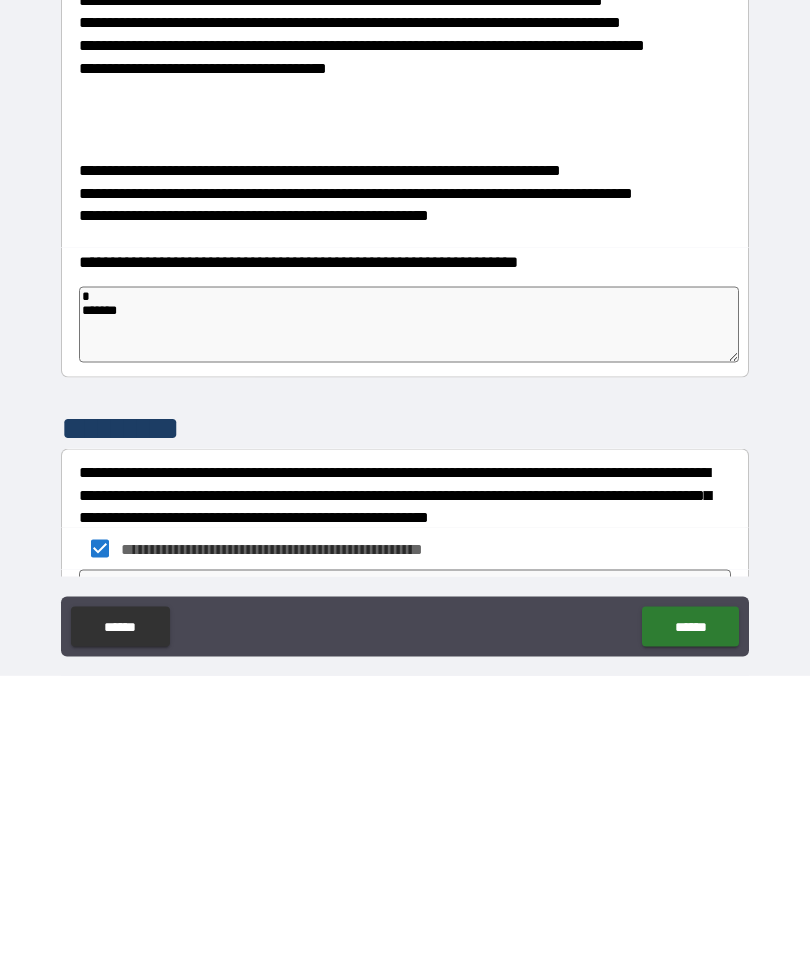 type on "*" 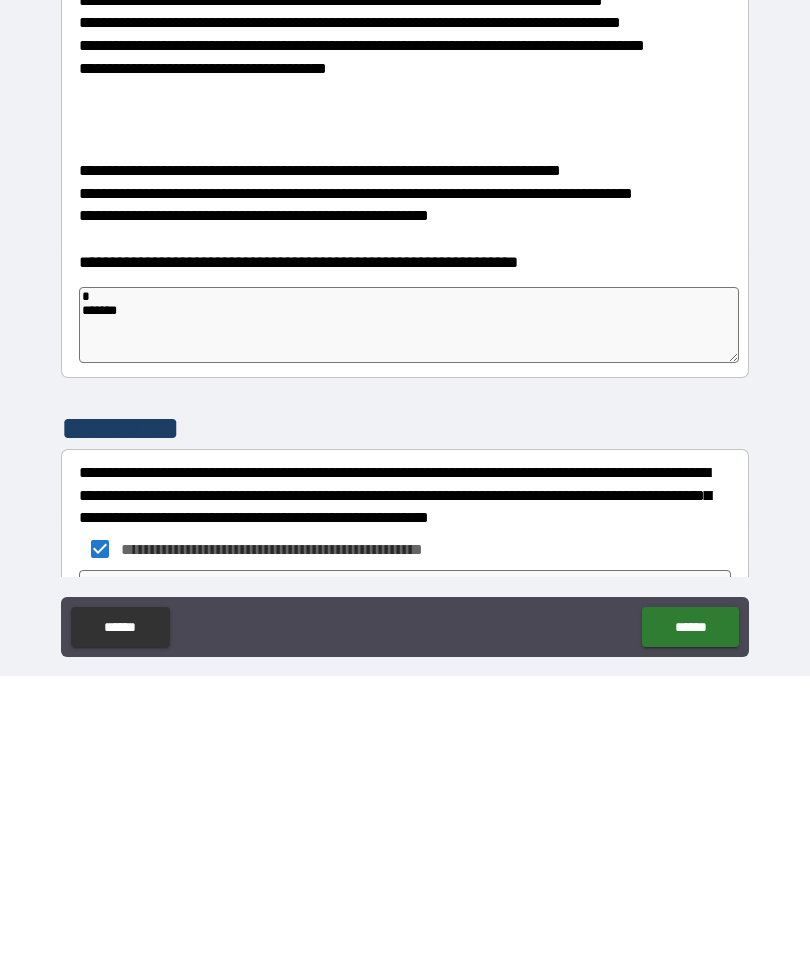 type on "*" 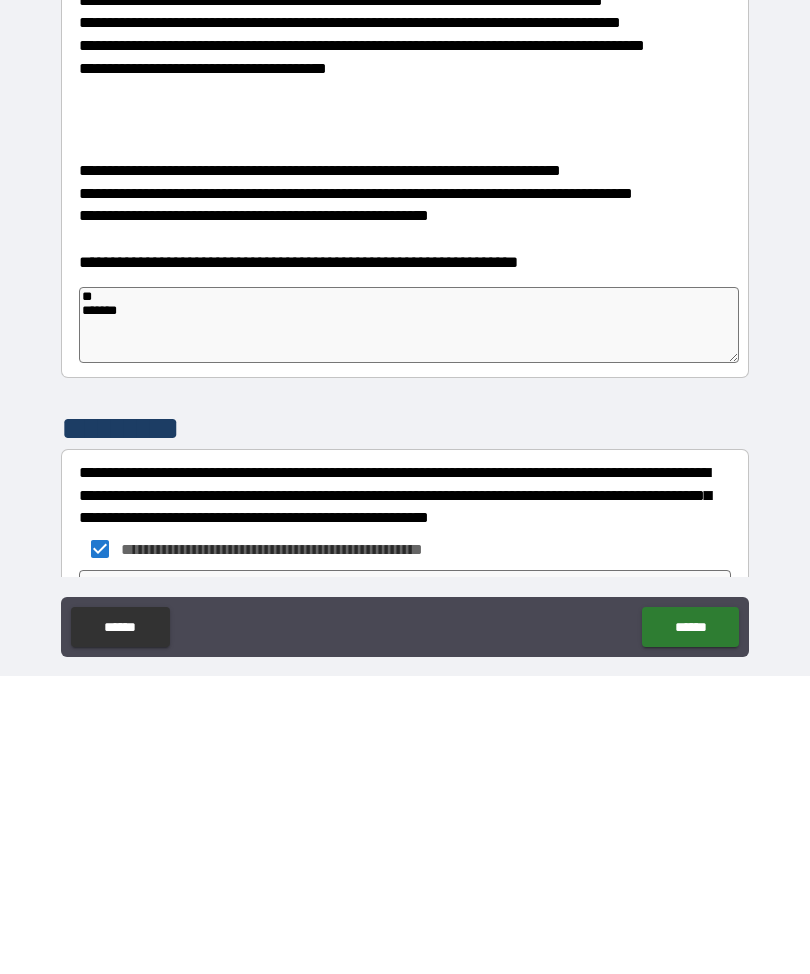 type on "*" 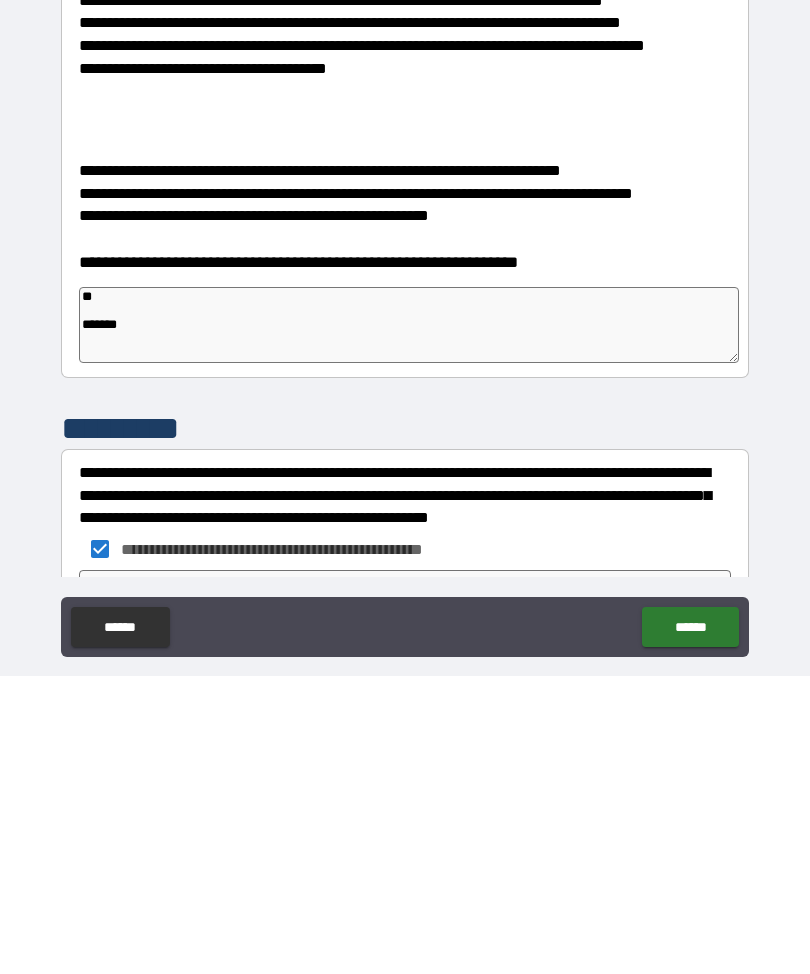 type on "*" 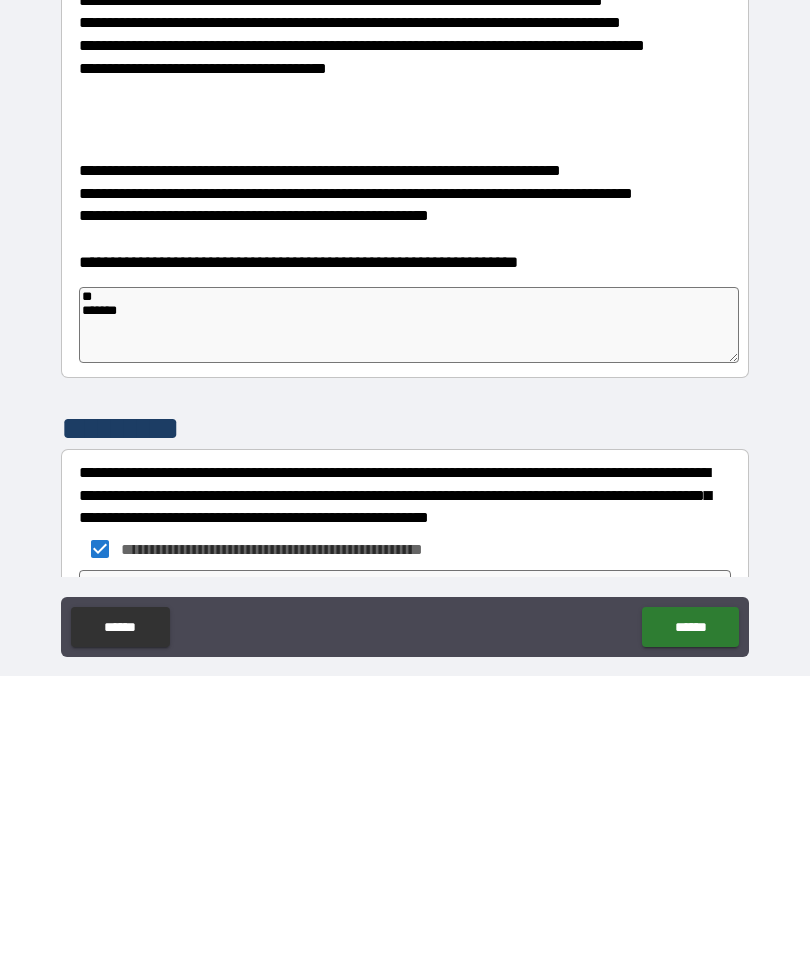 type on "*" 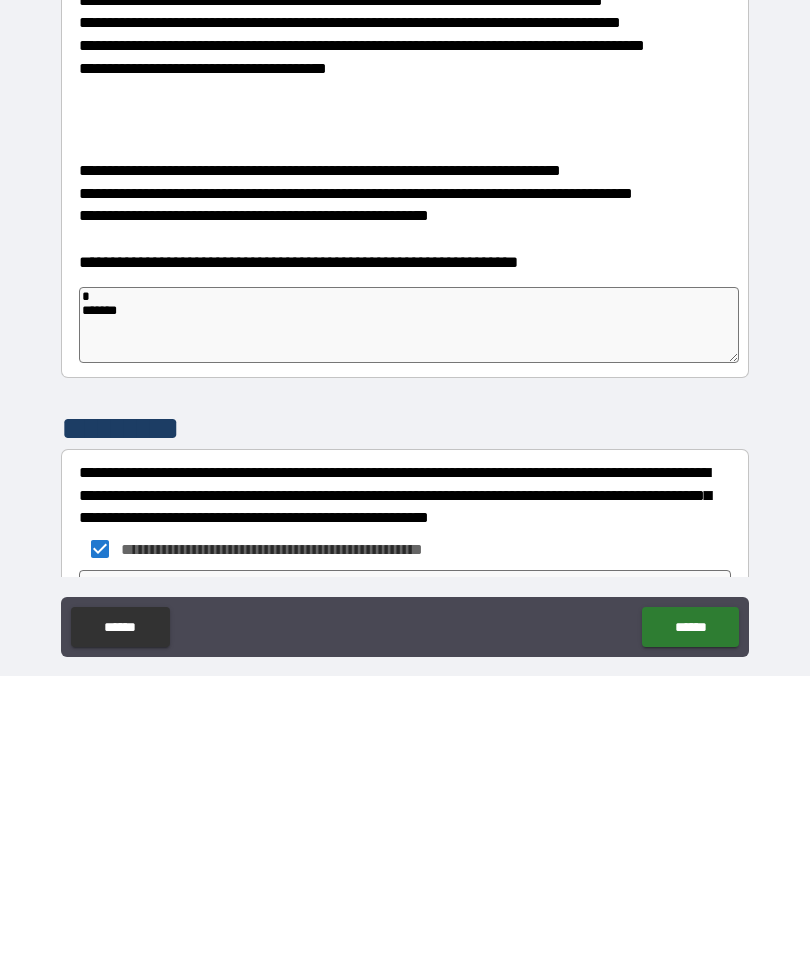 type on "*" 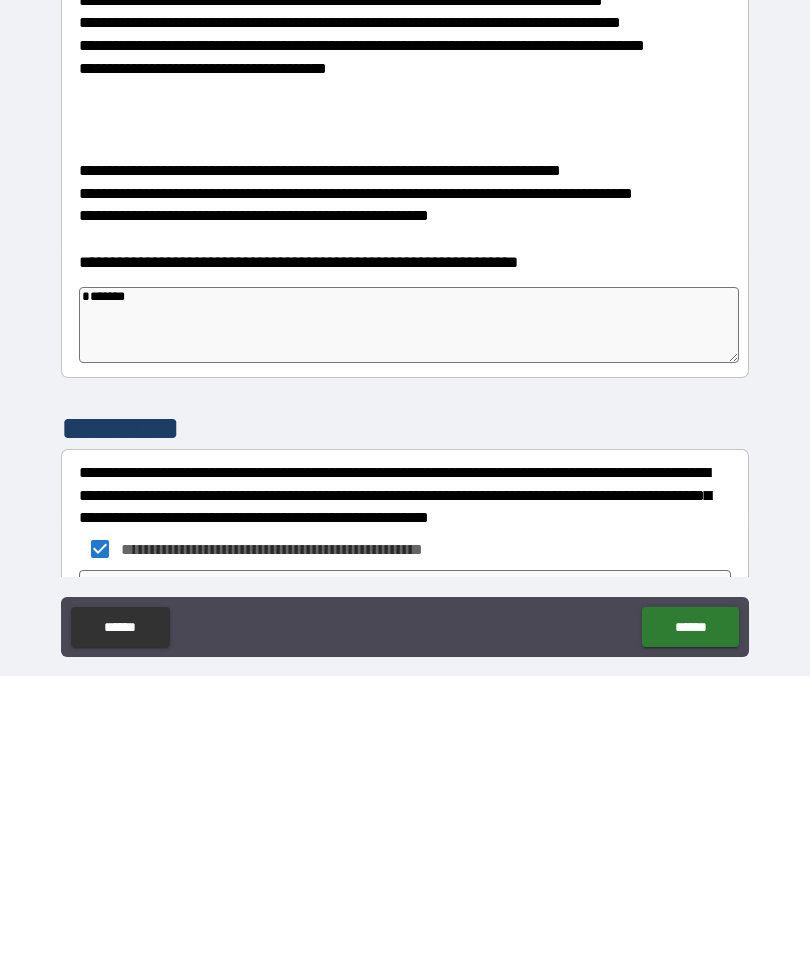 type on "*" 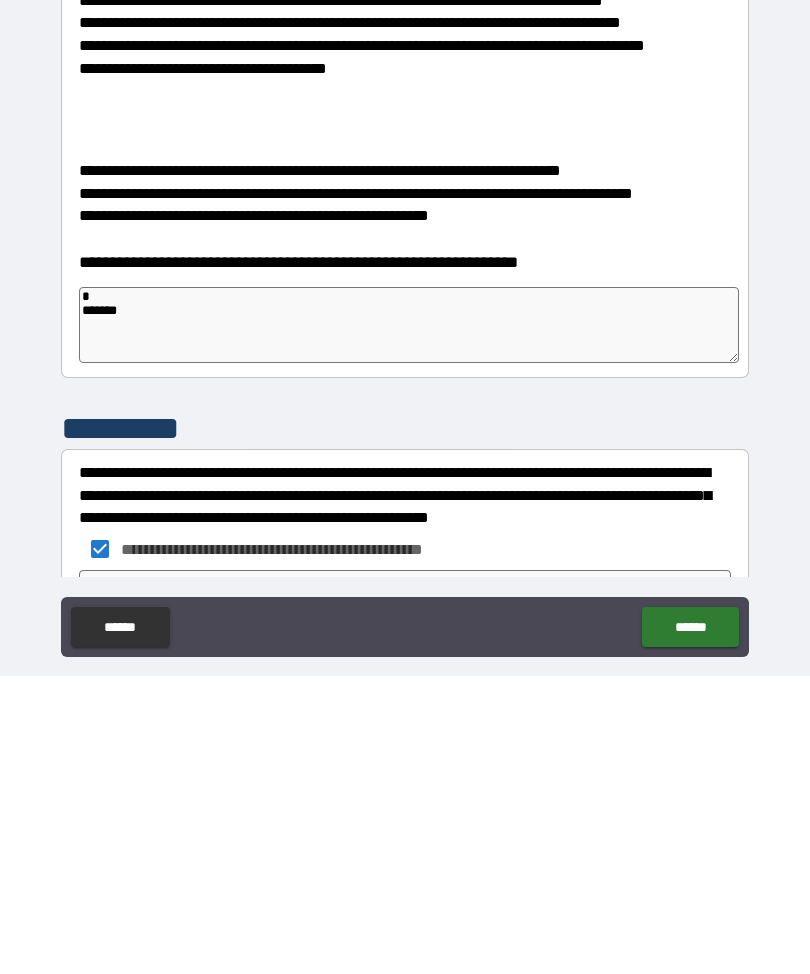 type on "*" 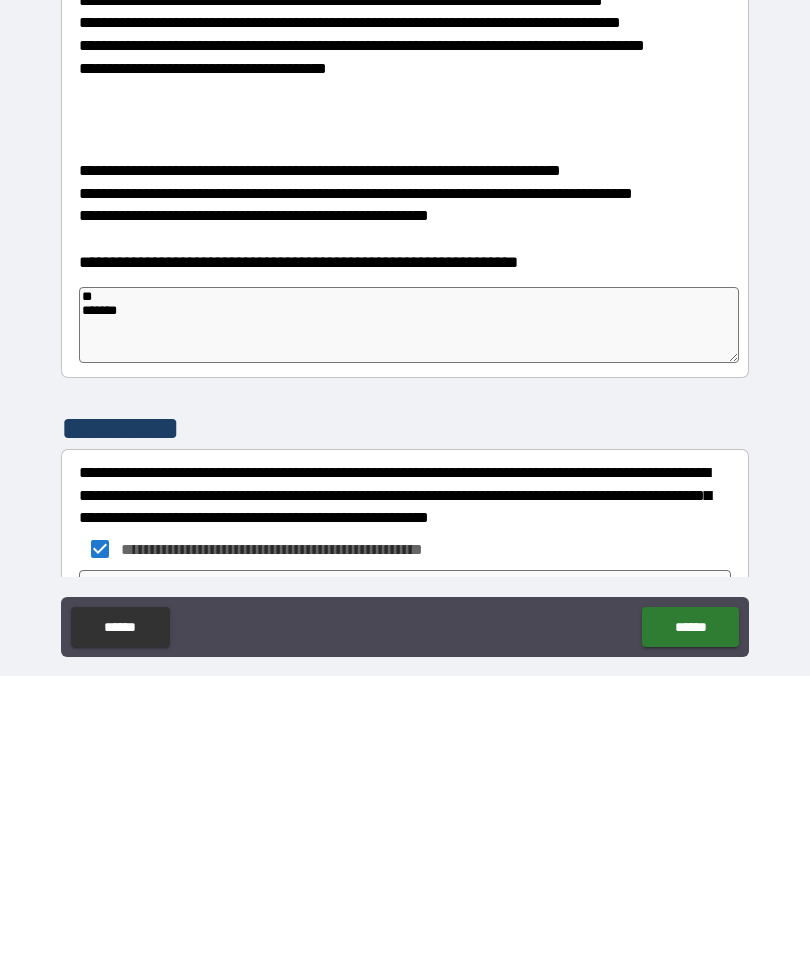 type on "*" 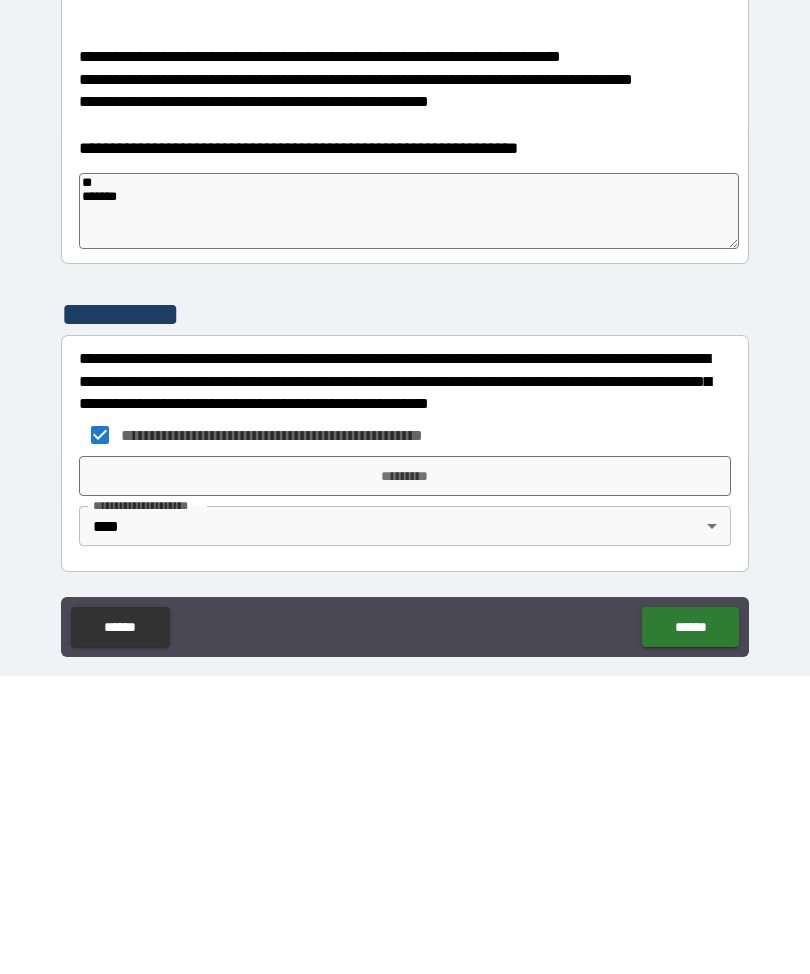scroll, scrollTop: 509, scrollLeft: 0, axis: vertical 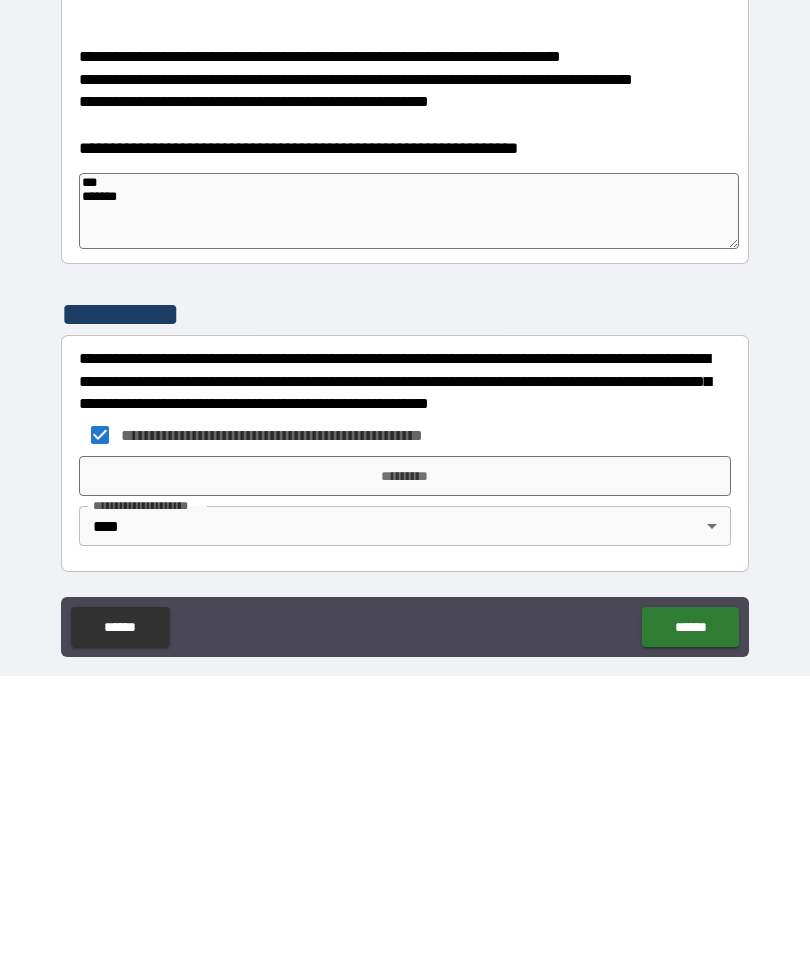 type on "*" 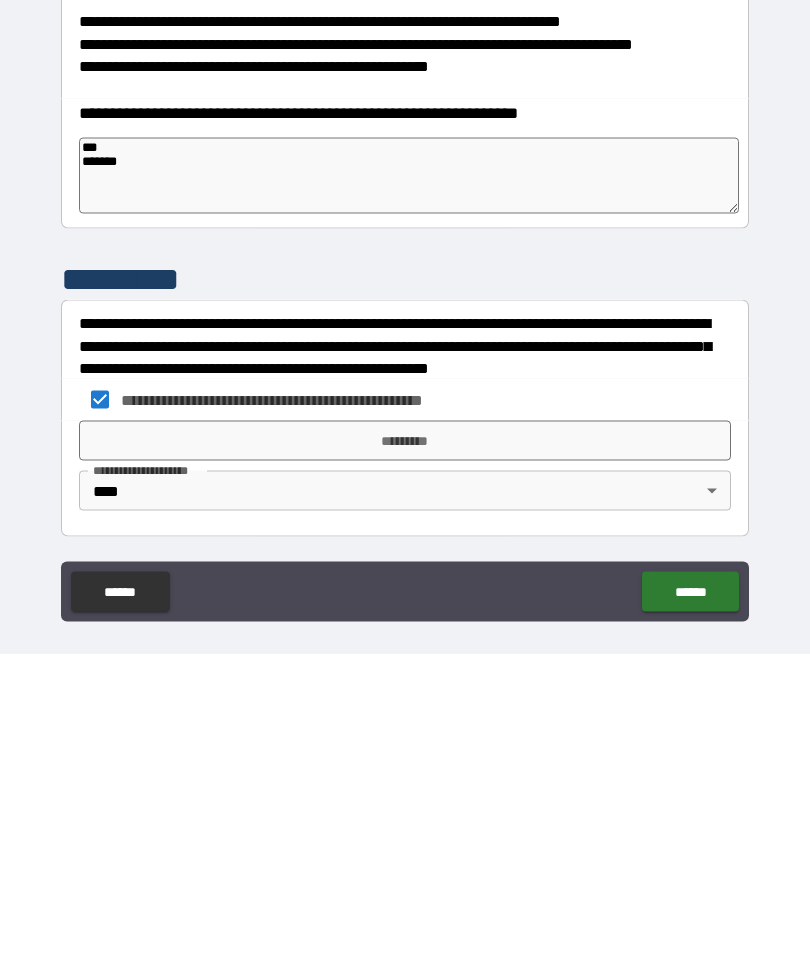 scroll, scrollTop: 66, scrollLeft: 0, axis: vertical 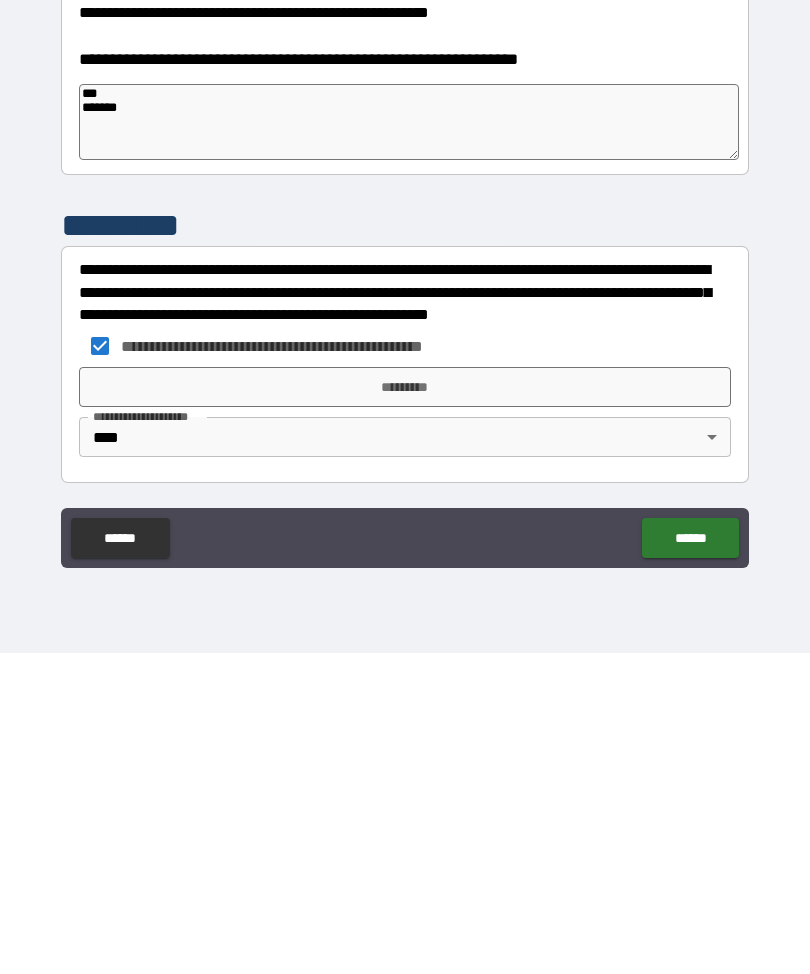 type on "***
*******" 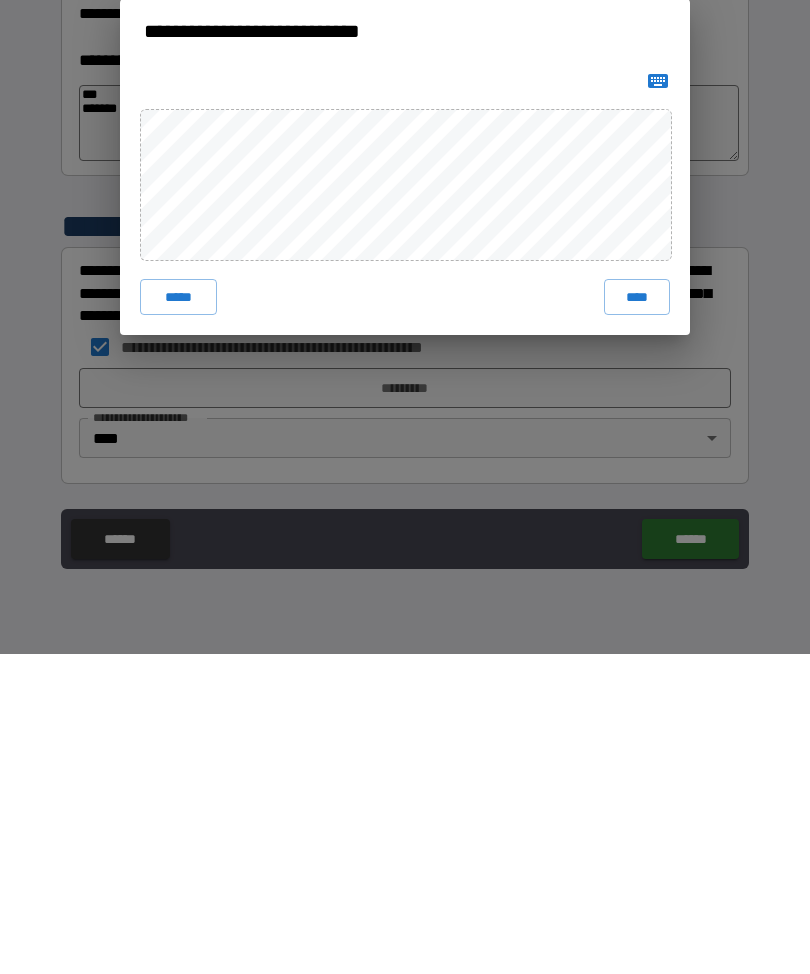 scroll, scrollTop: 66, scrollLeft: 0, axis: vertical 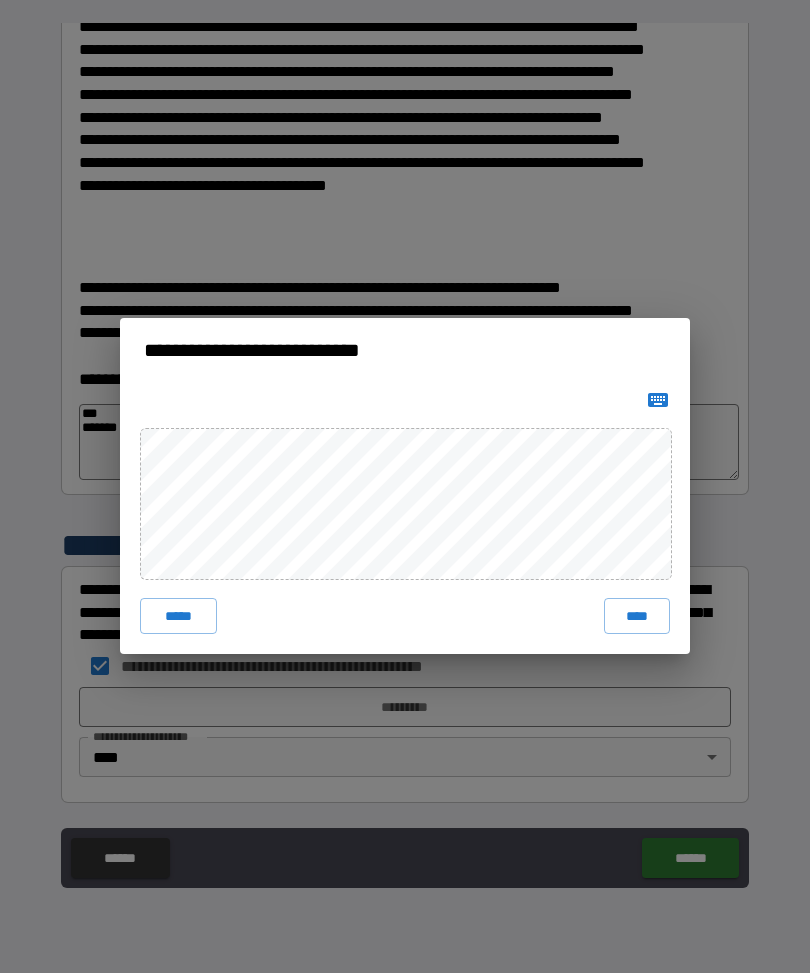 click on "****" at bounding box center (637, 617) 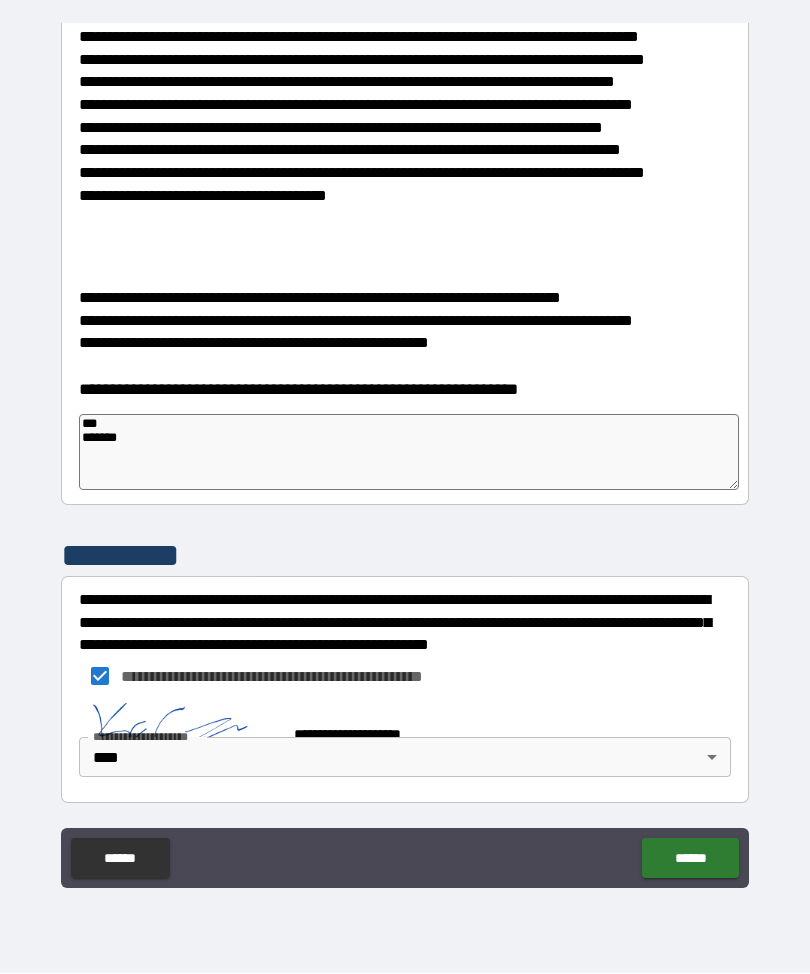 scroll, scrollTop: 499, scrollLeft: 0, axis: vertical 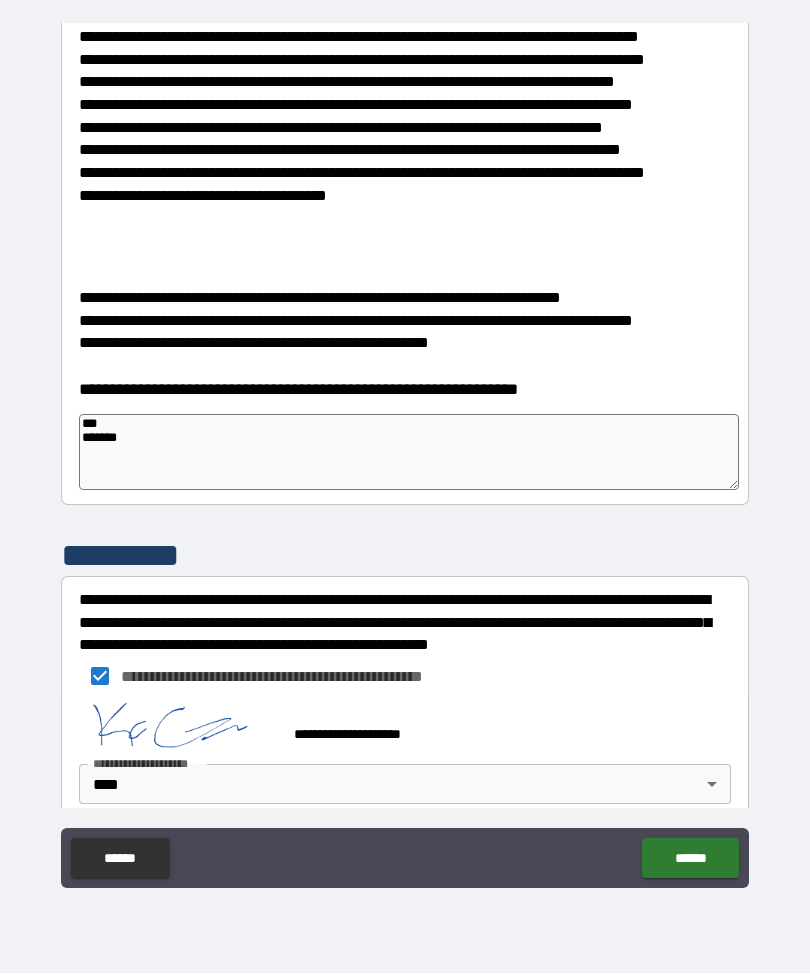 click on "******" at bounding box center [690, 859] 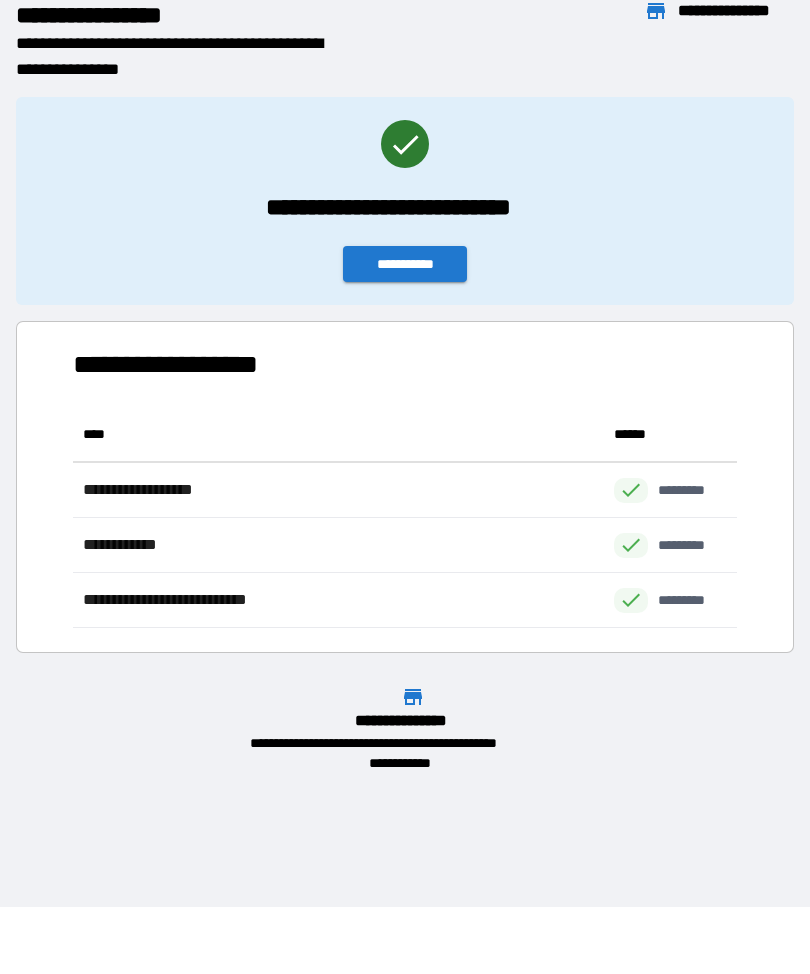 scroll, scrollTop: 1, scrollLeft: 1, axis: both 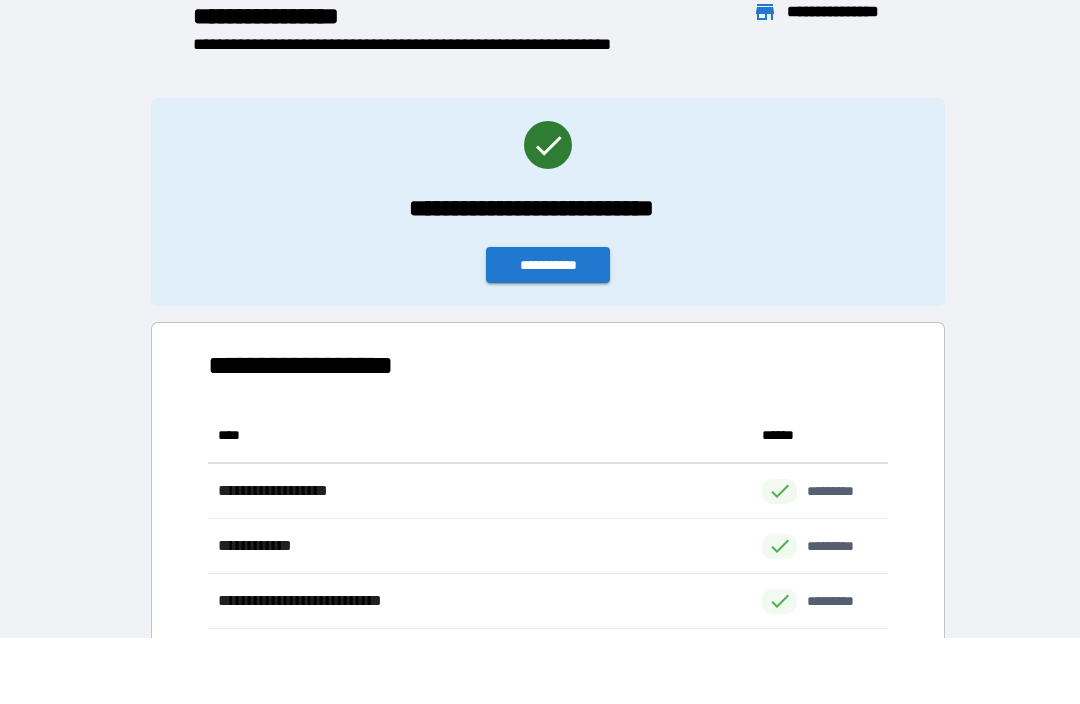 click on "**********" at bounding box center [548, 730] 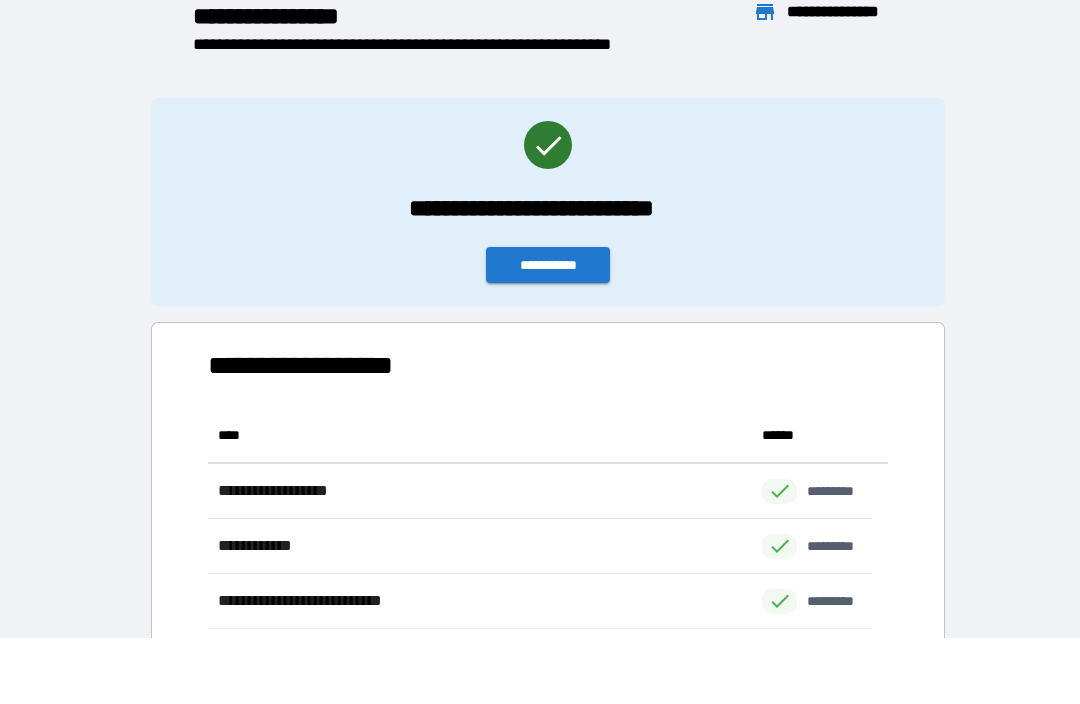 scroll, scrollTop: 221, scrollLeft: 664, axis: both 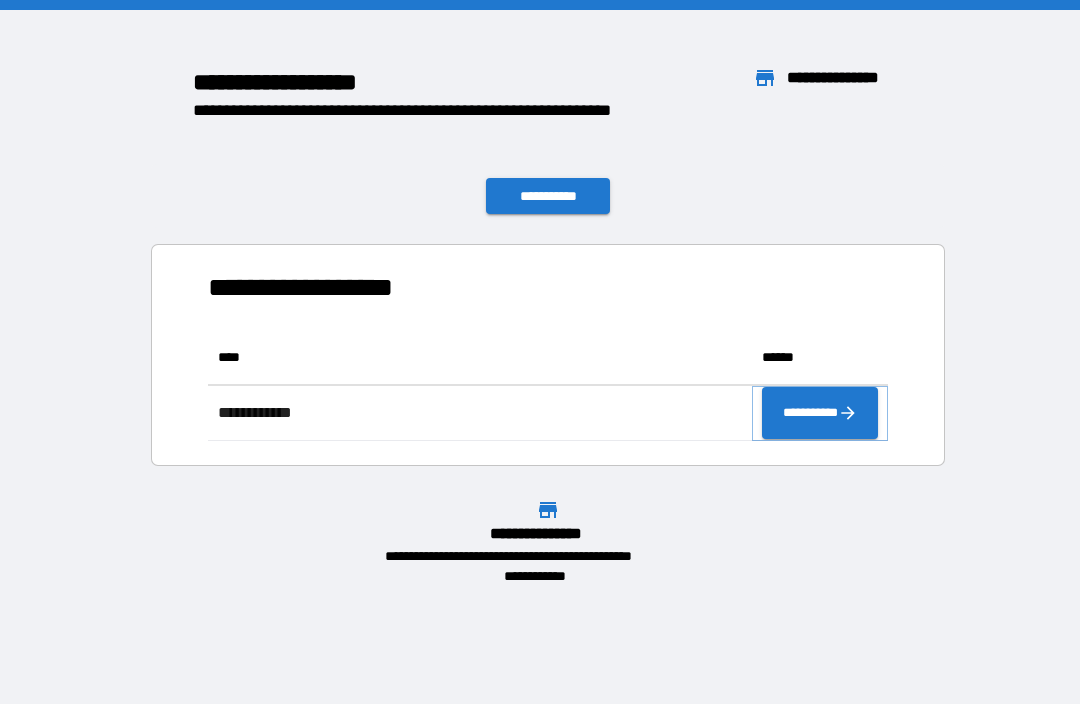 click on "**********" at bounding box center (820, 413) 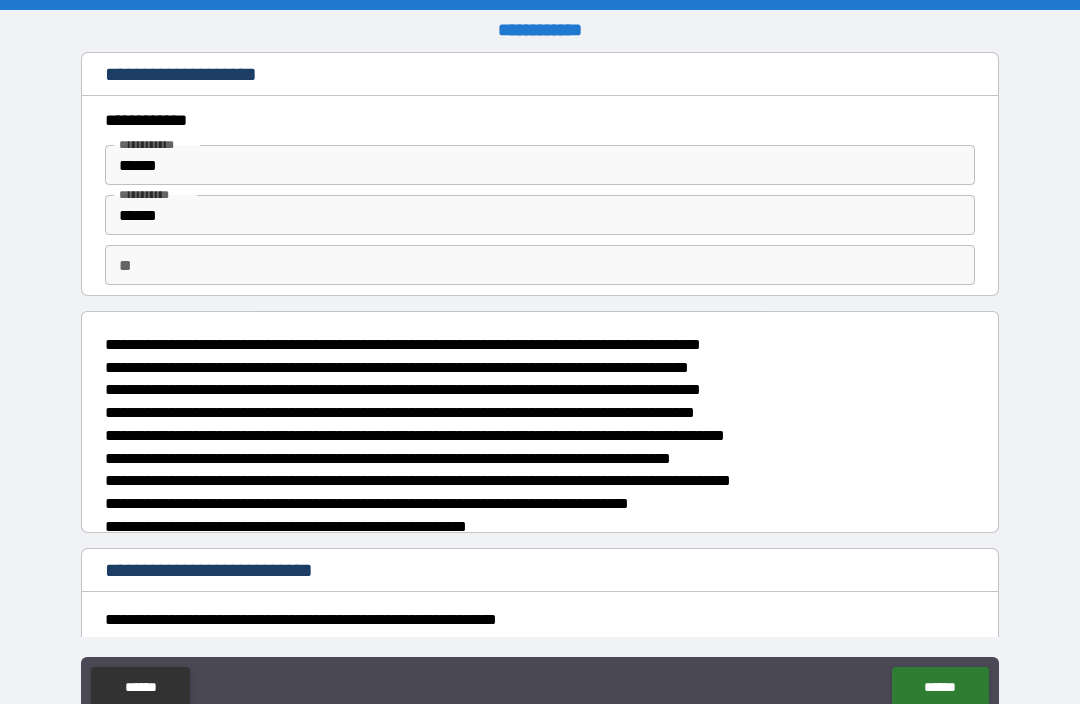 type on "*" 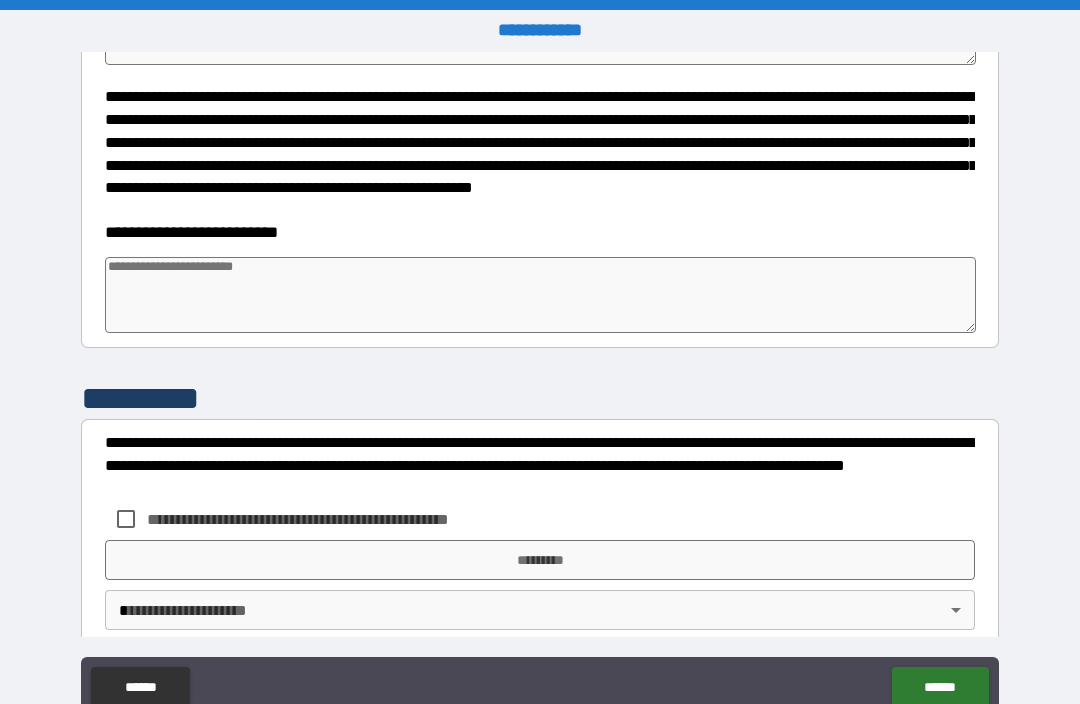 scroll, scrollTop: 4887, scrollLeft: 0, axis: vertical 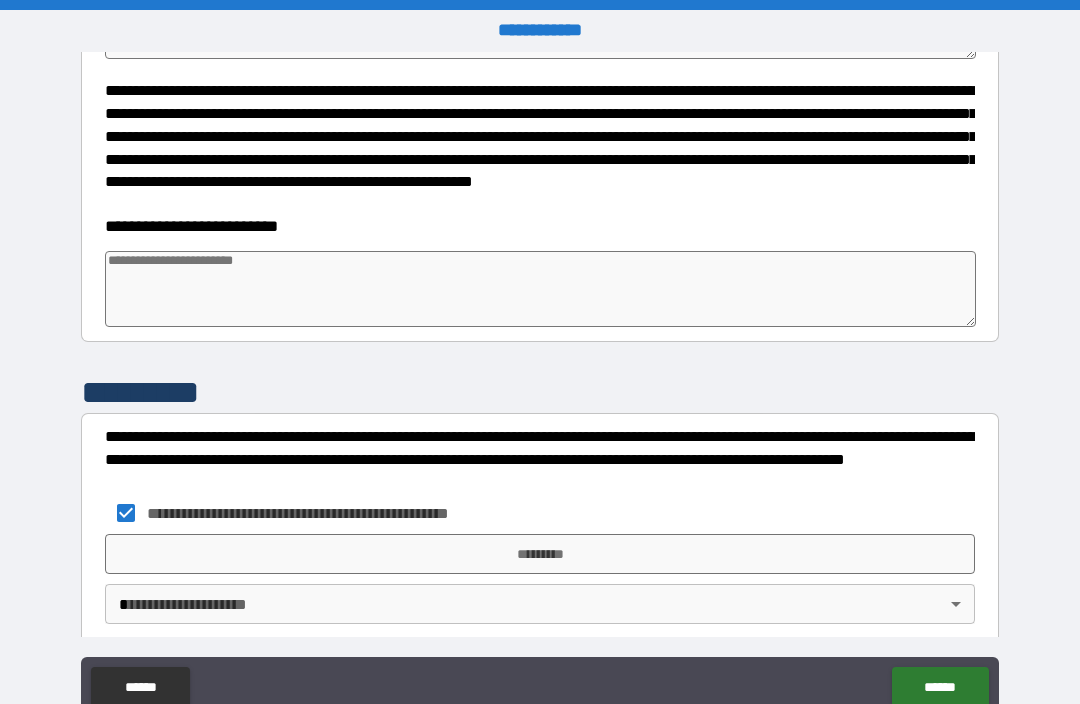 type on "*" 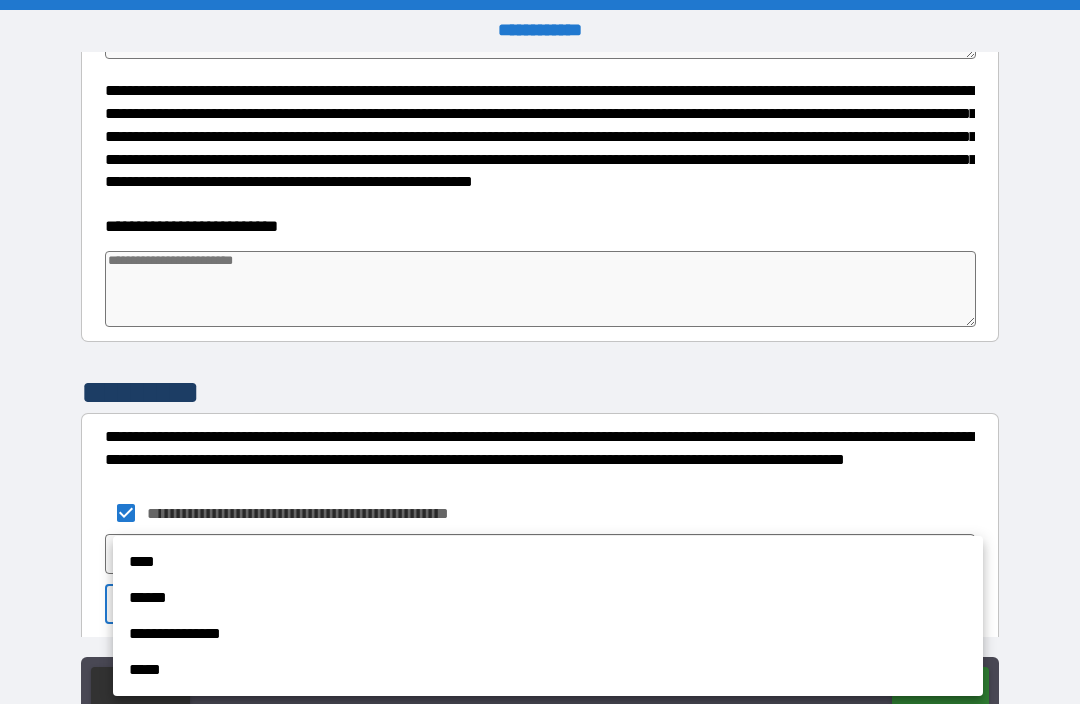click on "****" at bounding box center [548, 562] 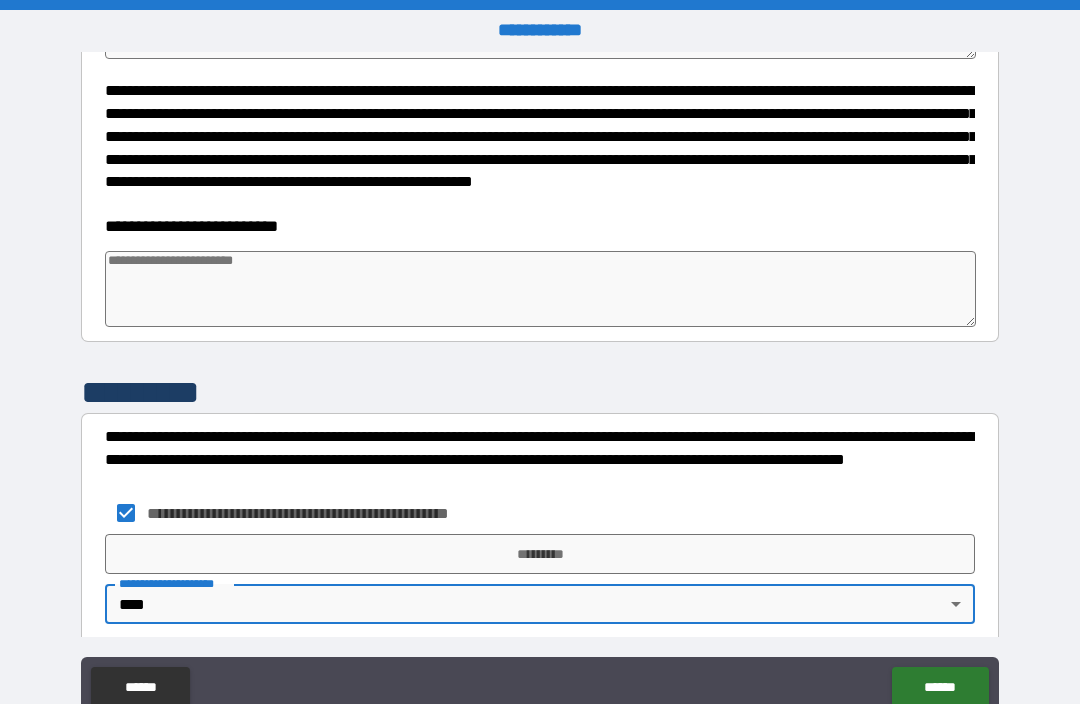 type on "*" 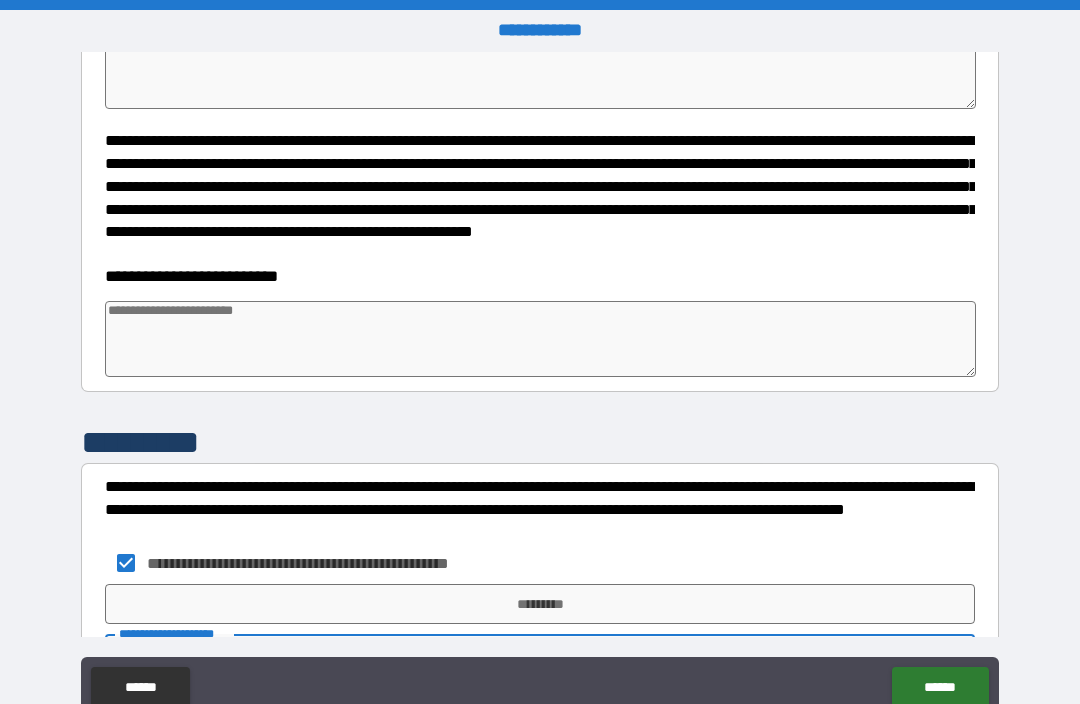 scroll, scrollTop: 4836, scrollLeft: 0, axis: vertical 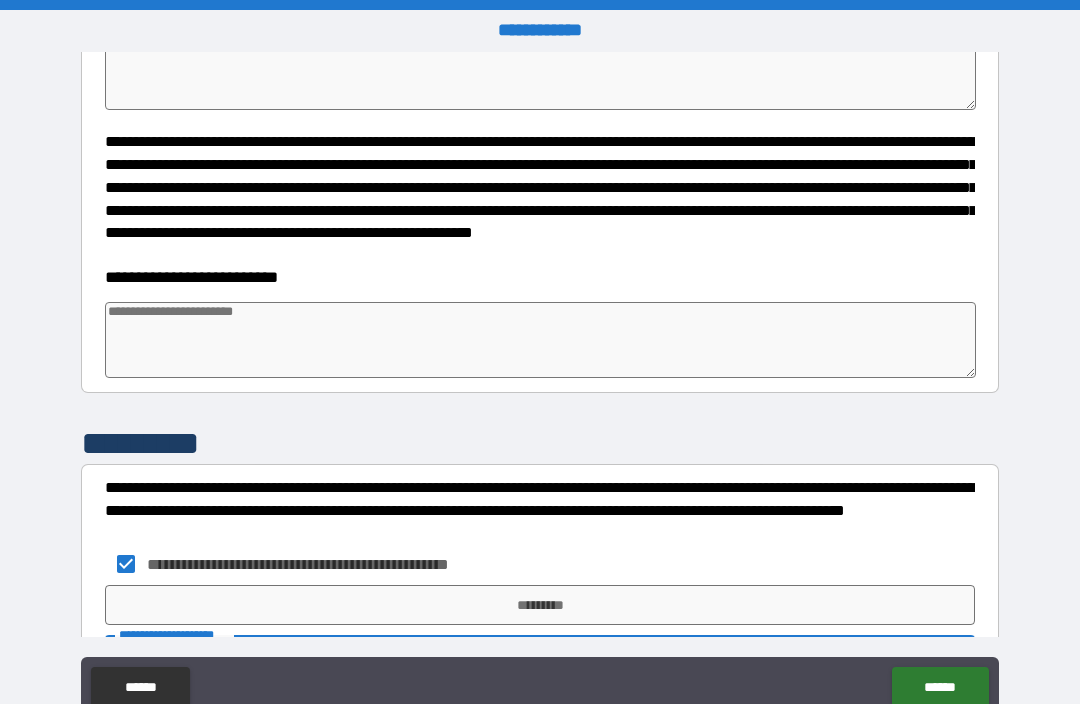 click at bounding box center (540, 340) 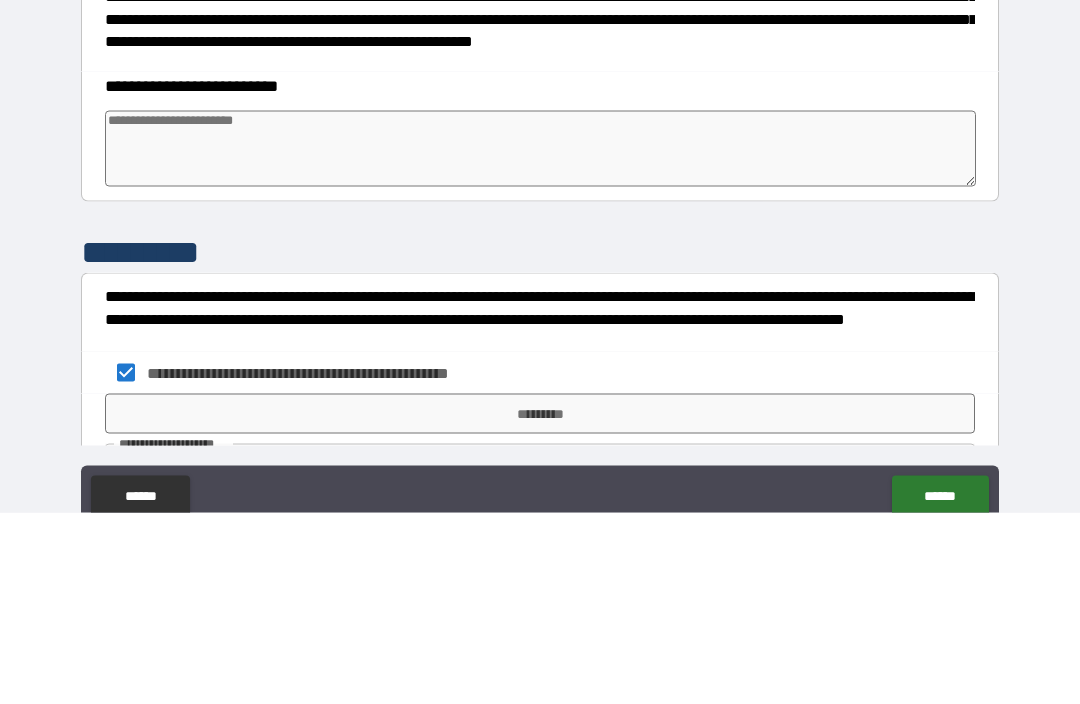 type on "*" 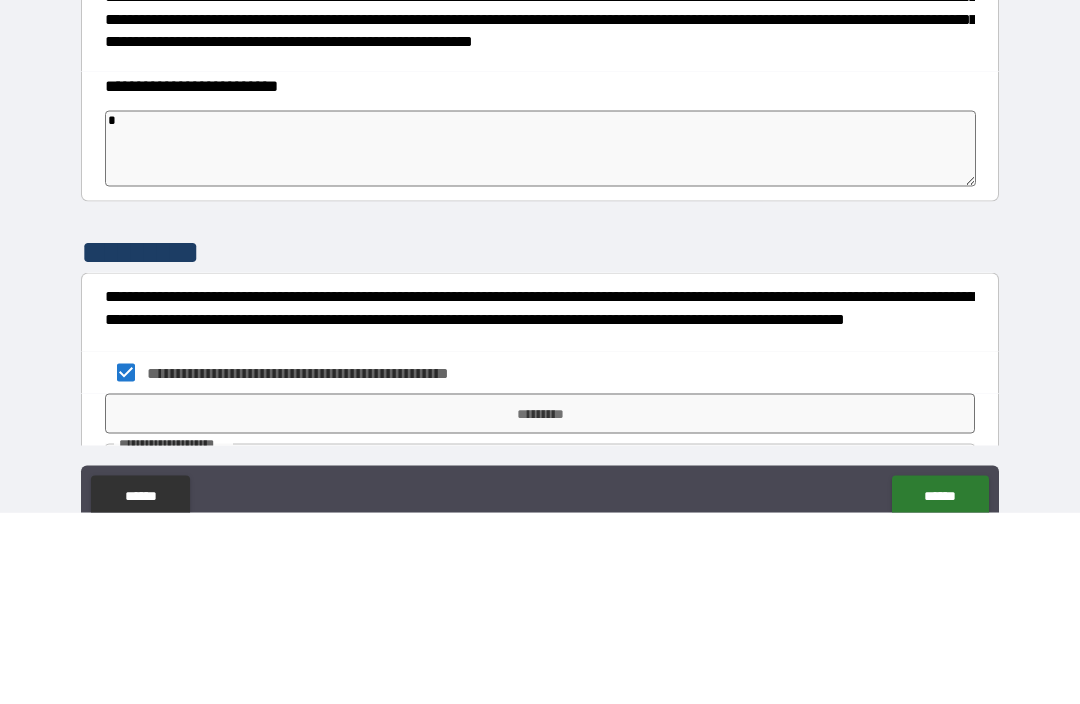 type on "*" 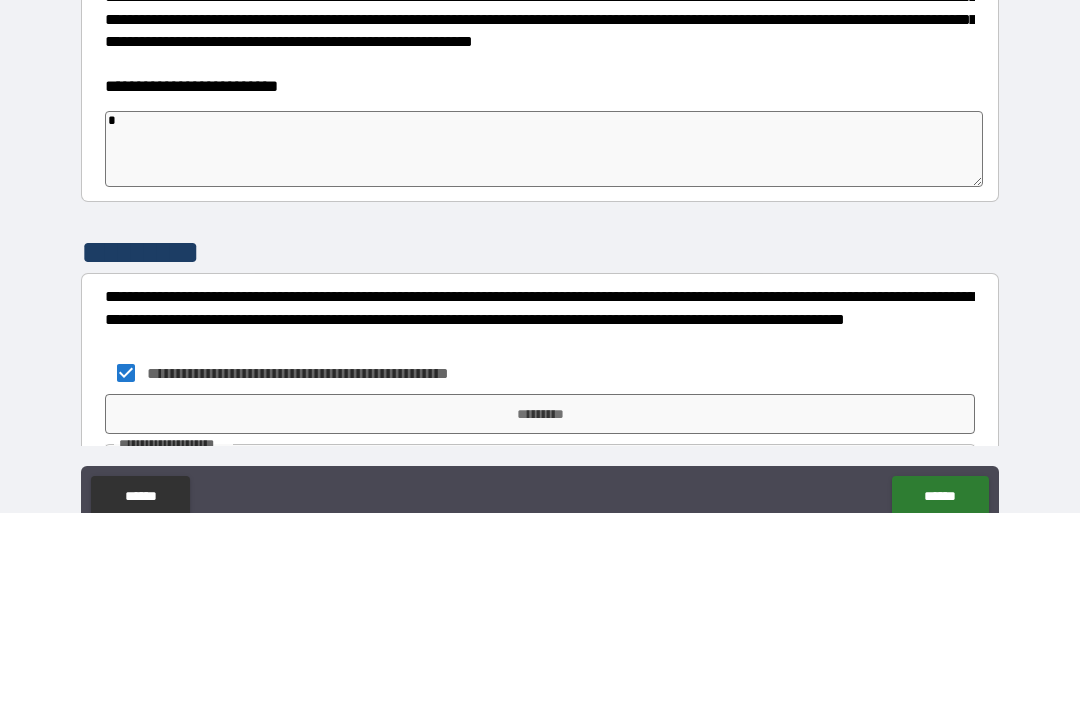 type on "*" 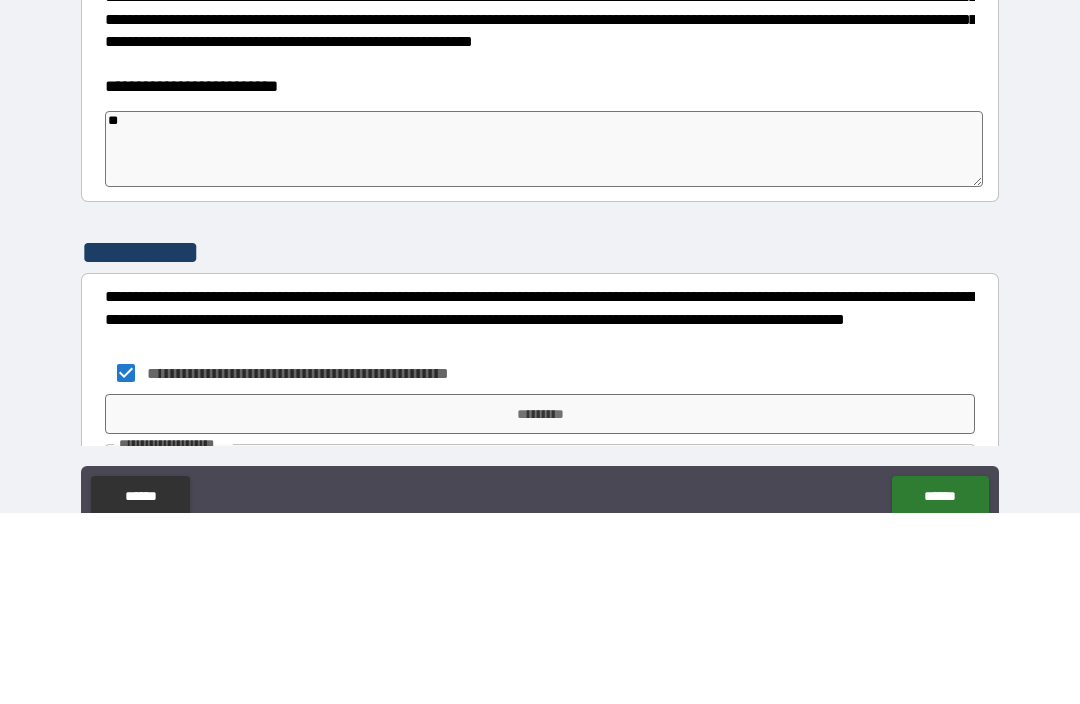 type on "*" 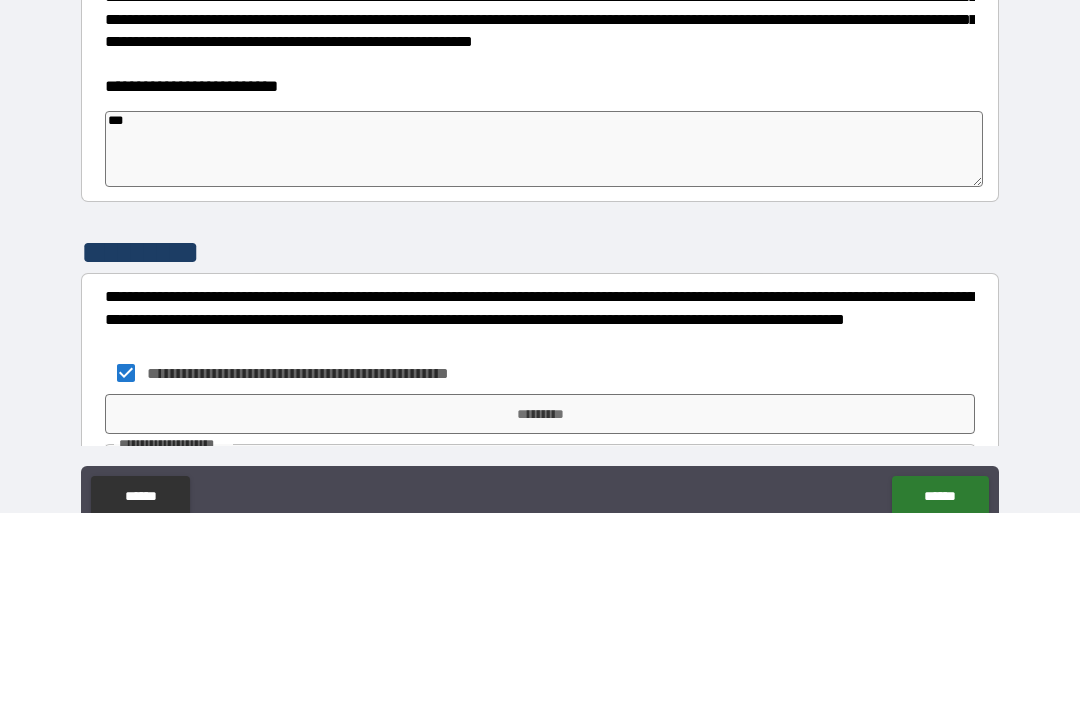 type on "*" 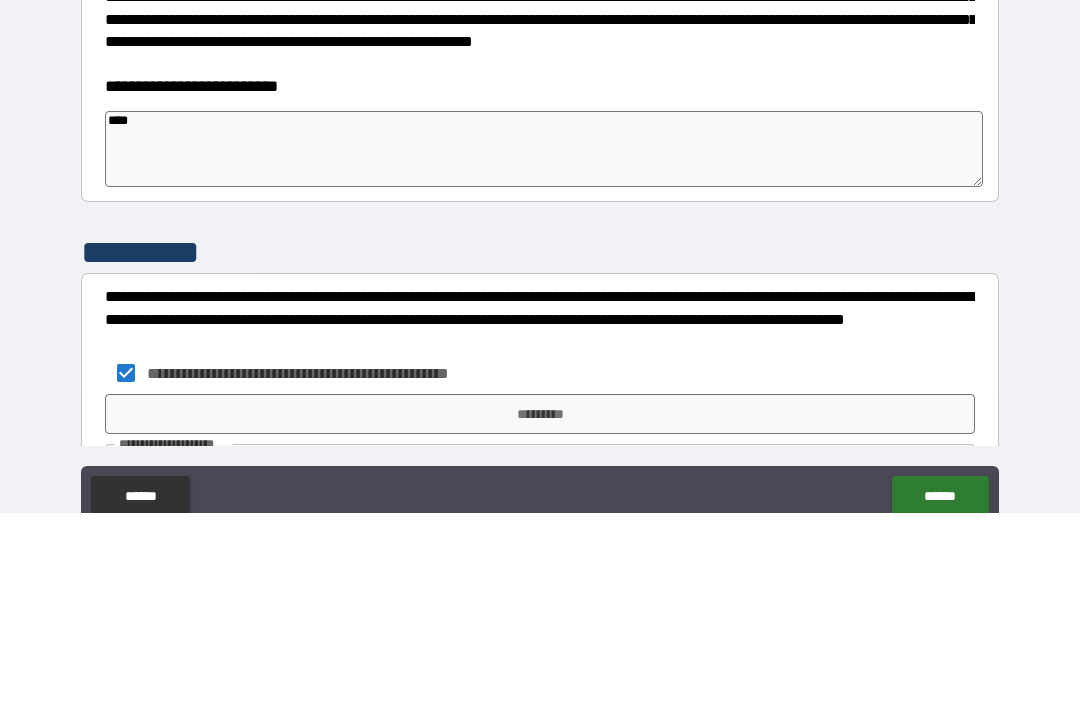 type on "*" 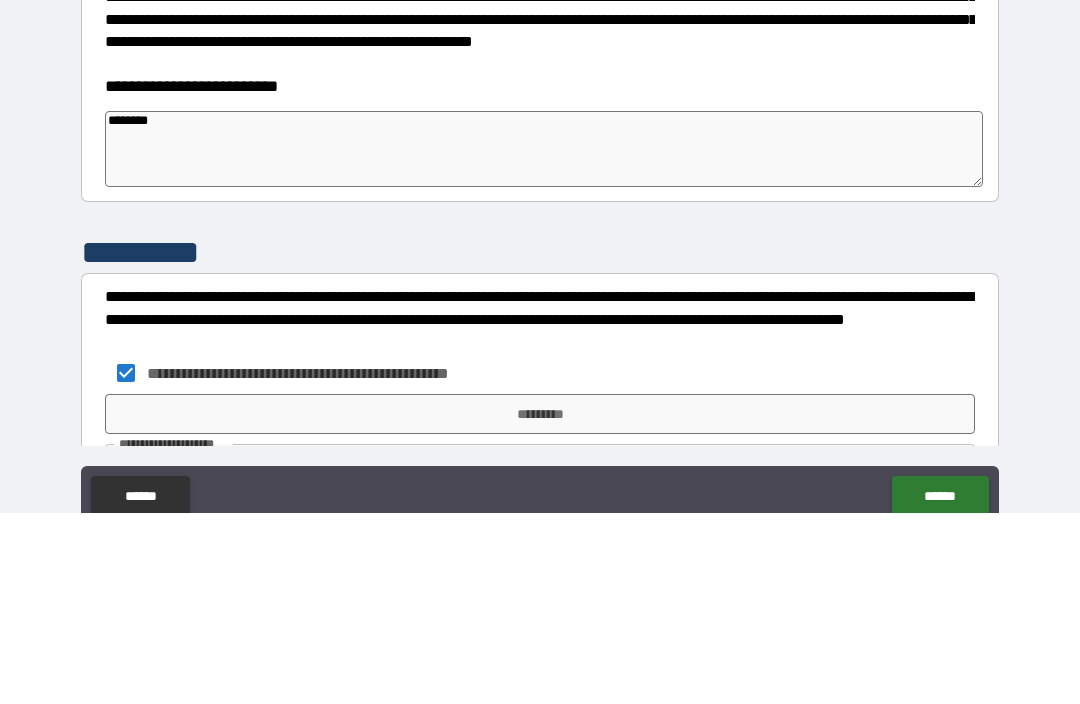 scroll, scrollTop: 66, scrollLeft: 0, axis: vertical 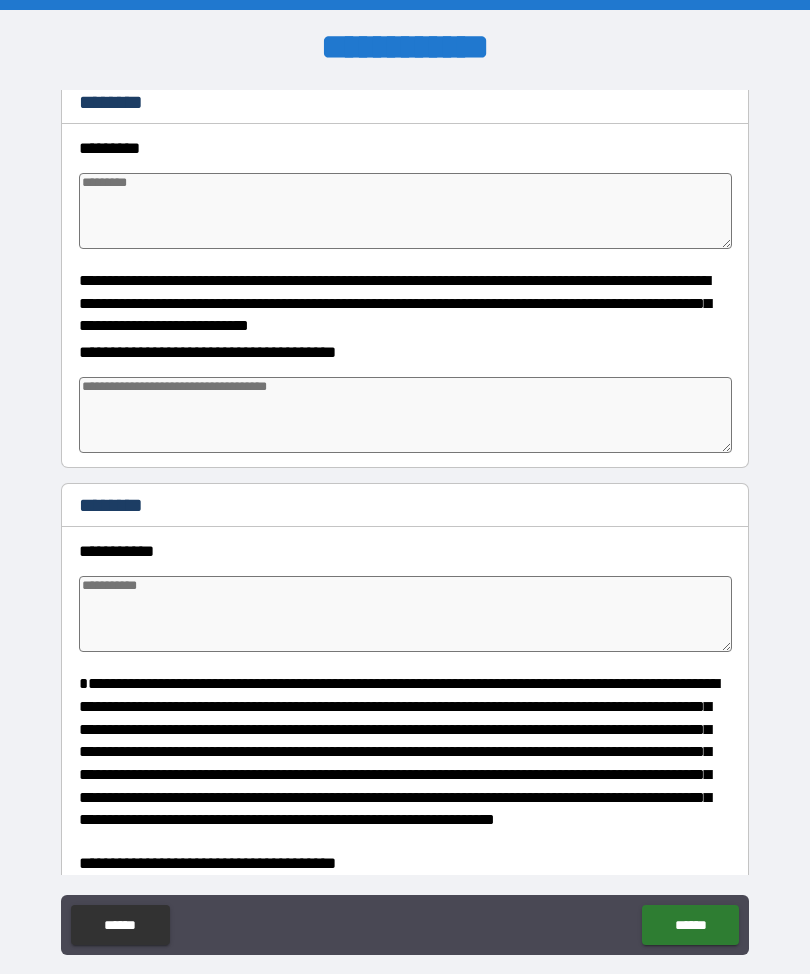click at bounding box center (405, 614) 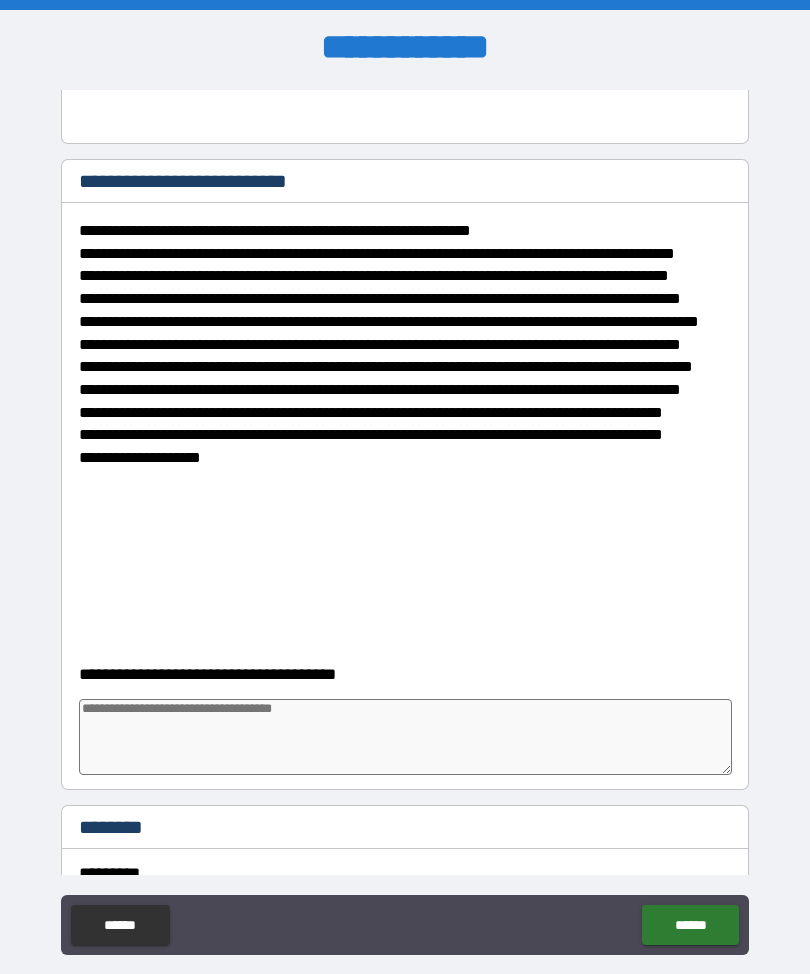 scroll, scrollTop: 576, scrollLeft: 0, axis: vertical 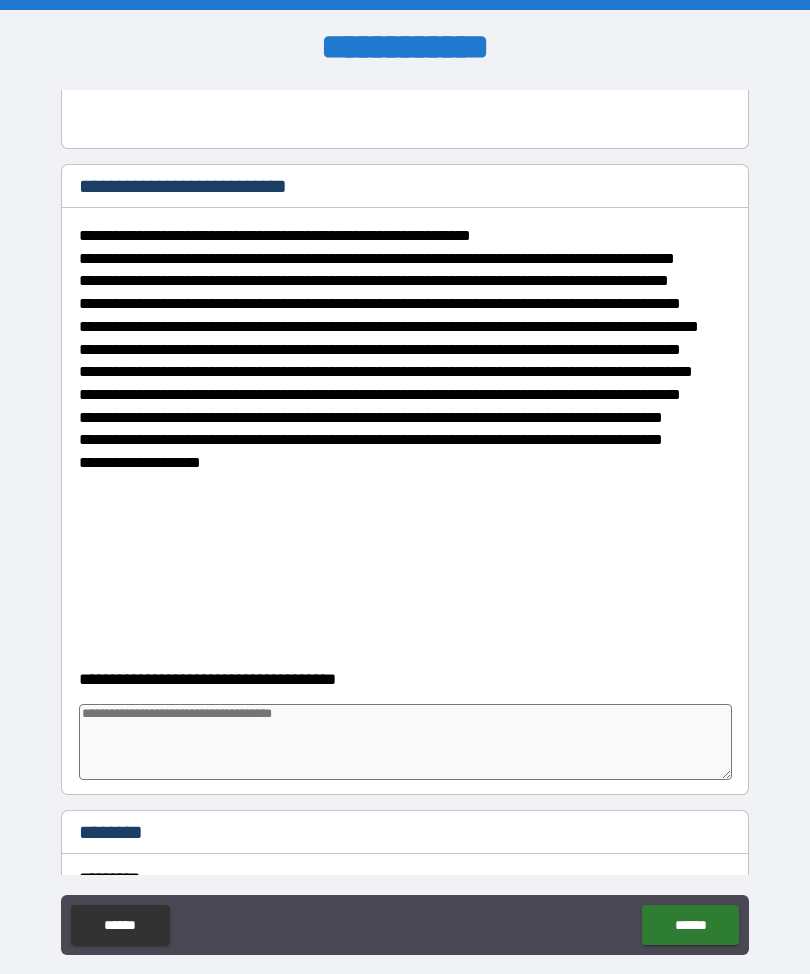 click at bounding box center (405, 742) 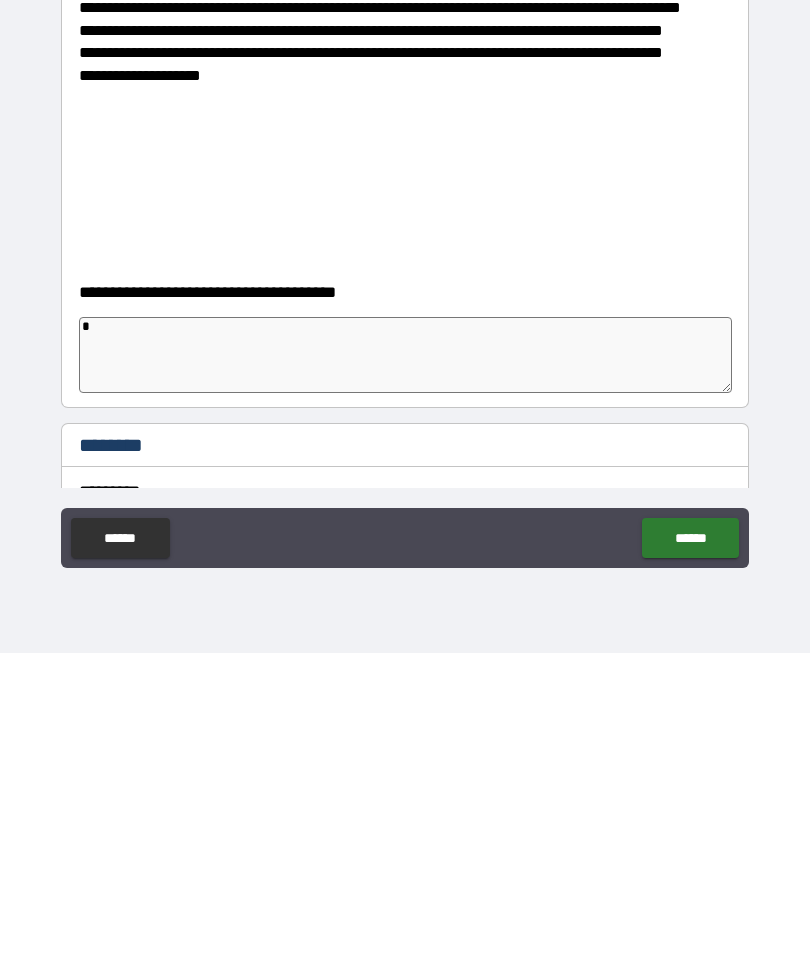 scroll, scrollTop: 66, scrollLeft: 0, axis: vertical 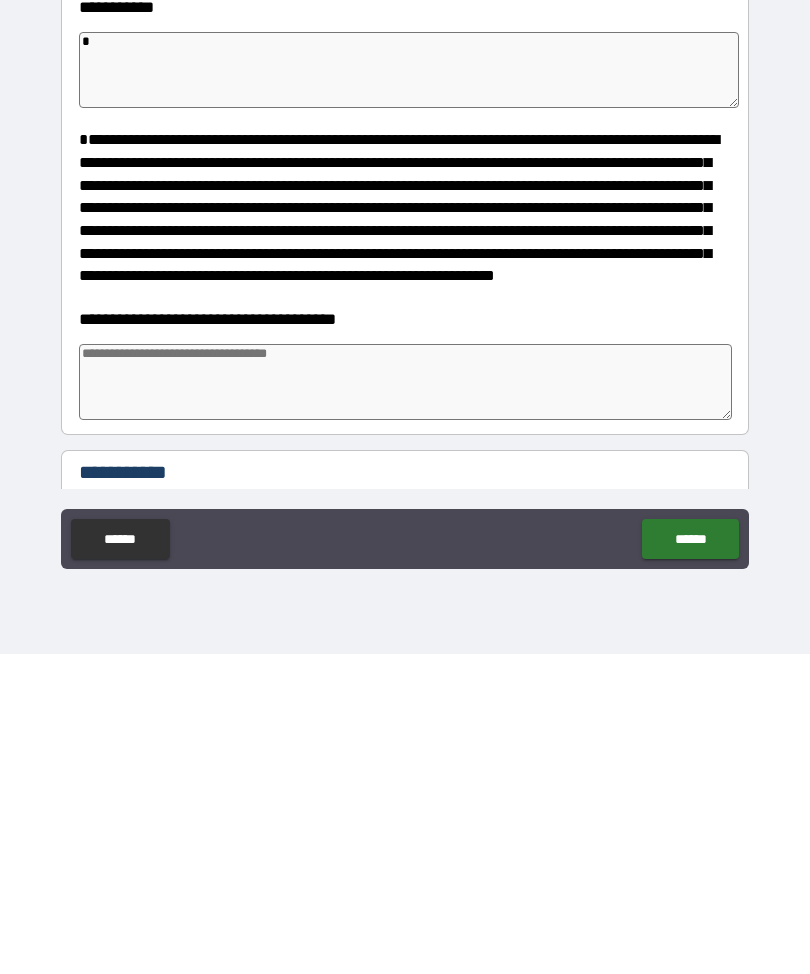 click at bounding box center (405, 702) 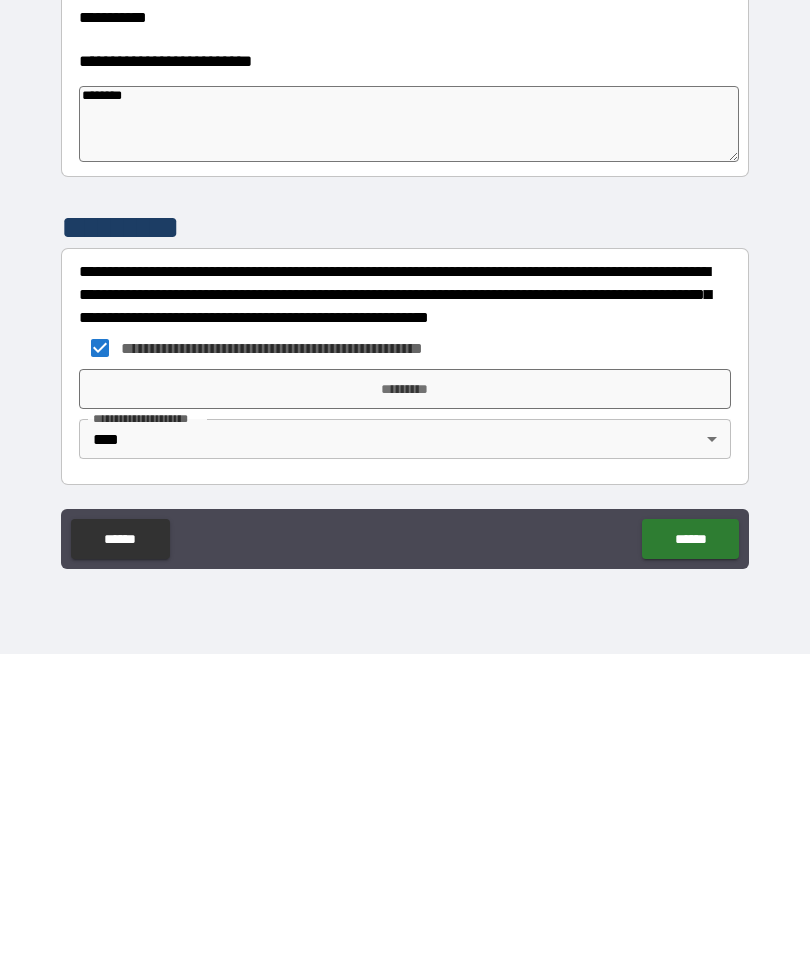 scroll, scrollTop: 6002, scrollLeft: 0, axis: vertical 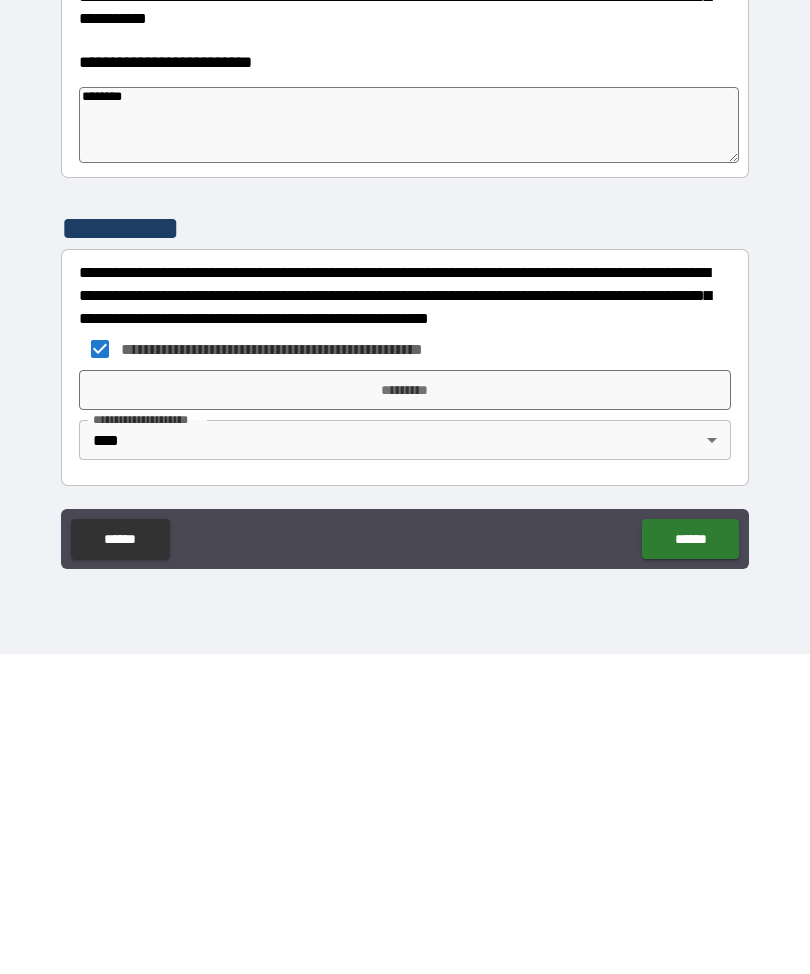 click on "*********" at bounding box center [405, 710] 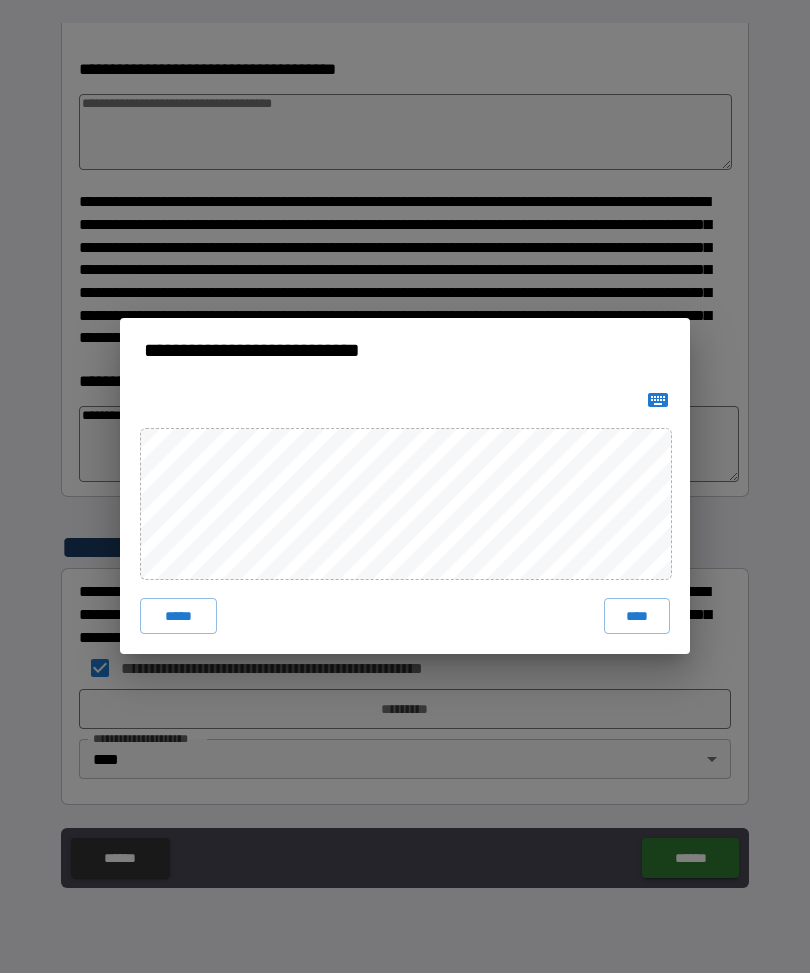 click on "****" at bounding box center [637, 617] 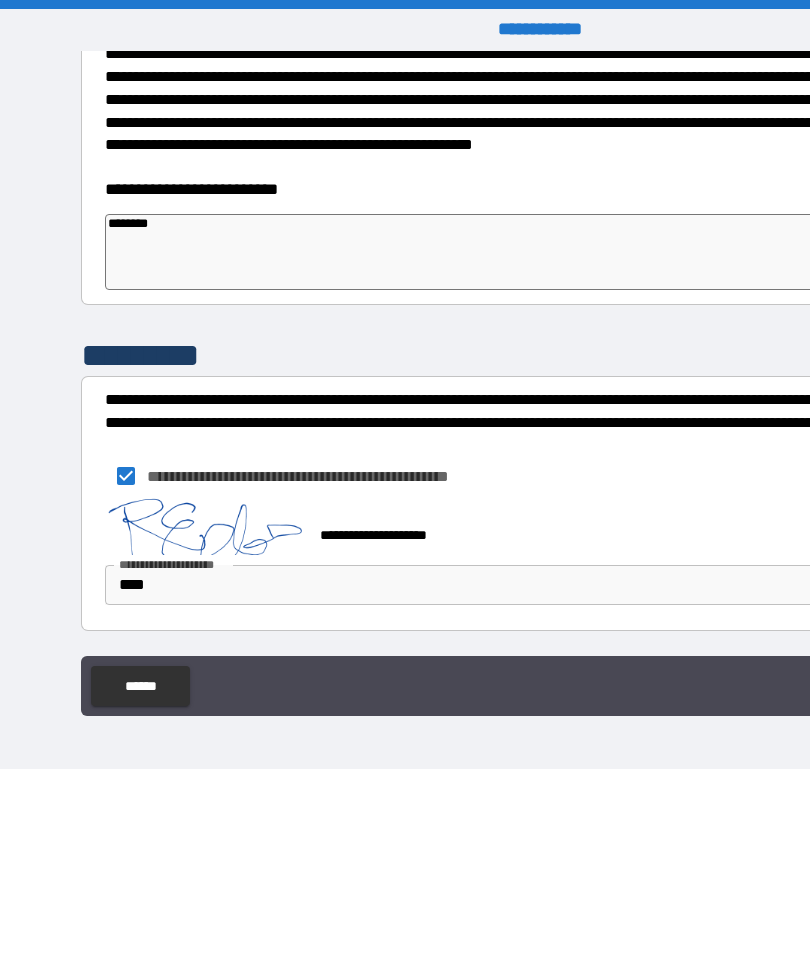 scroll, scrollTop: 4921, scrollLeft: 0, axis: vertical 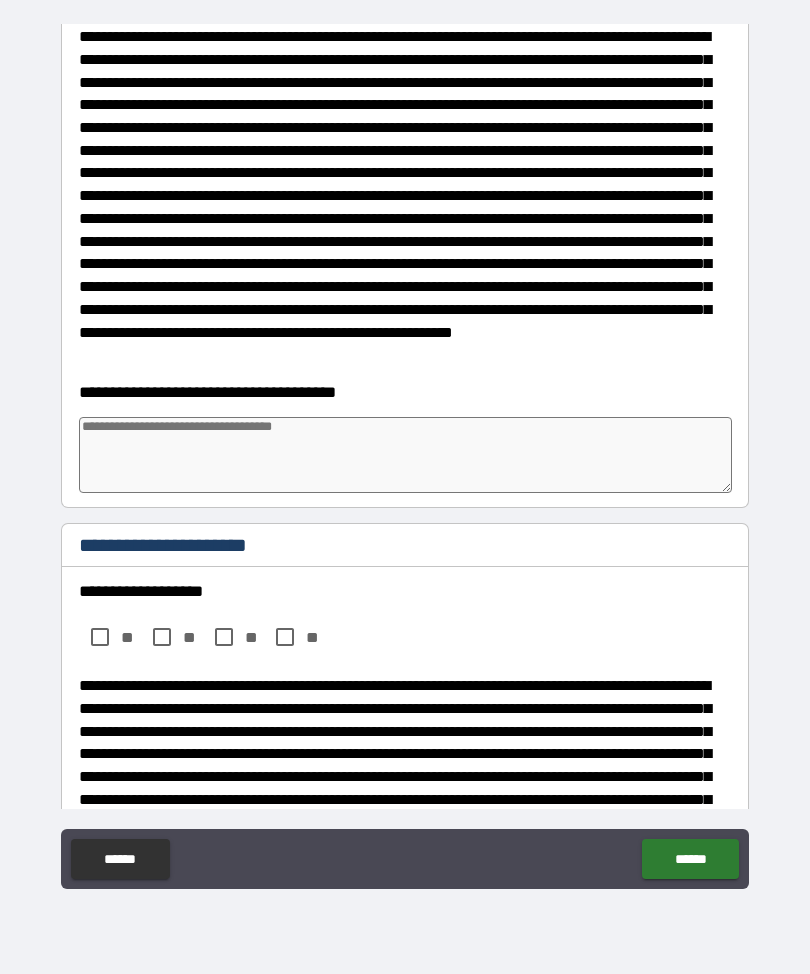 click on "******" at bounding box center [690, 859] 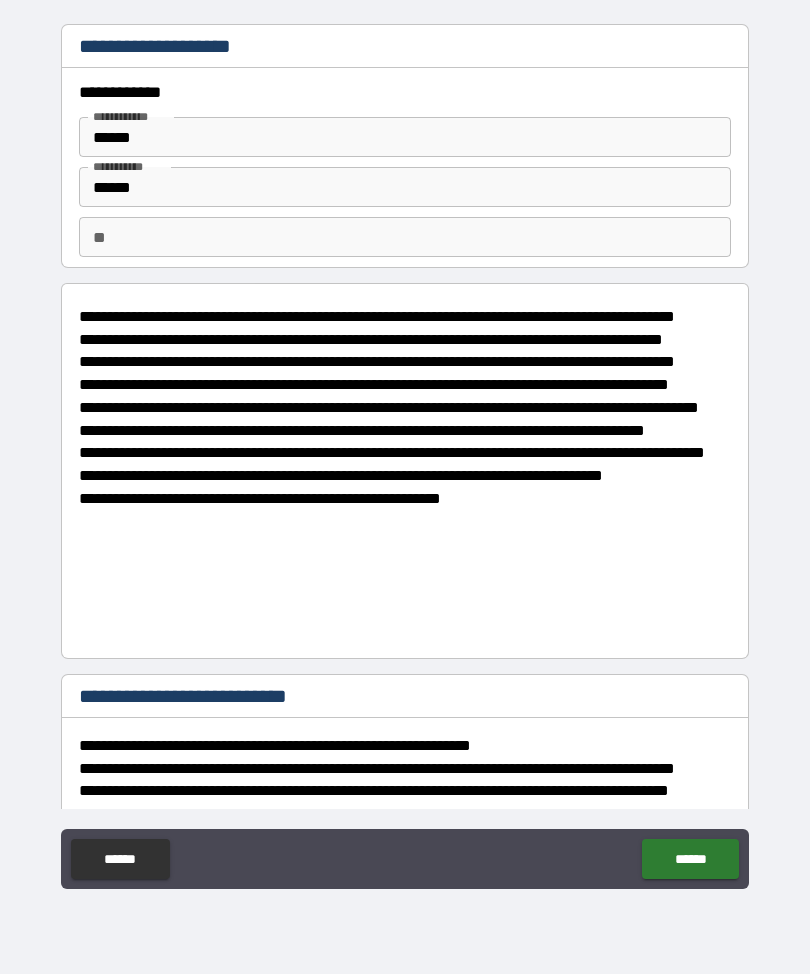 click on "******" at bounding box center (690, 859) 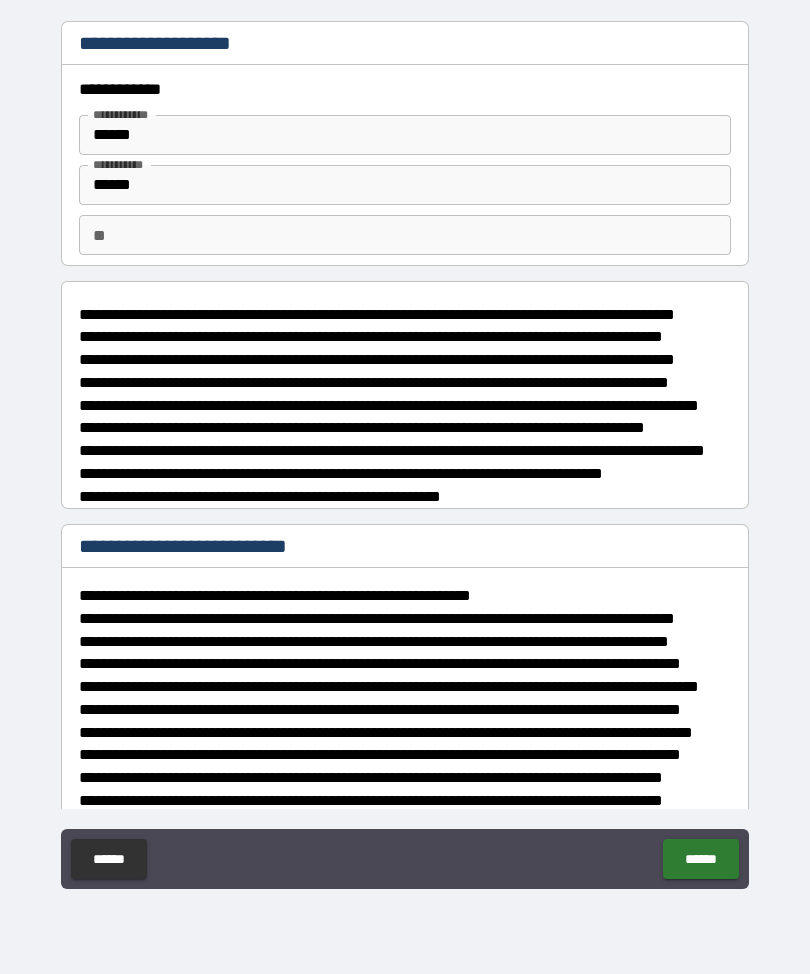 click on "******" at bounding box center (701, 859) 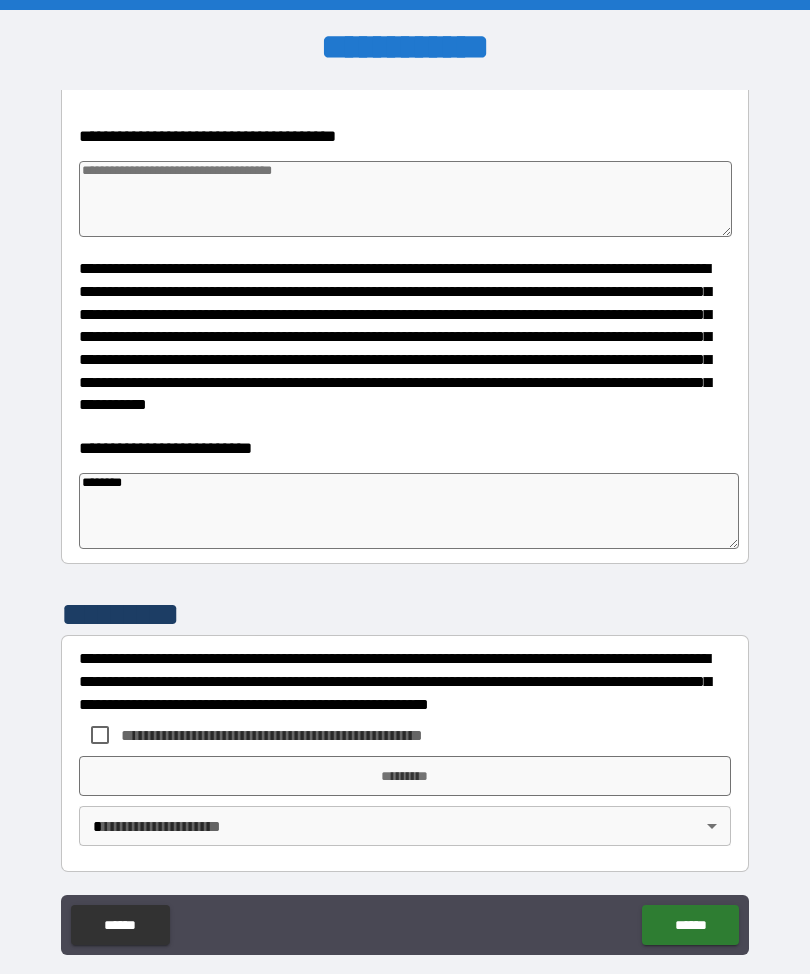 scroll, scrollTop: 6002, scrollLeft: 0, axis: vertical 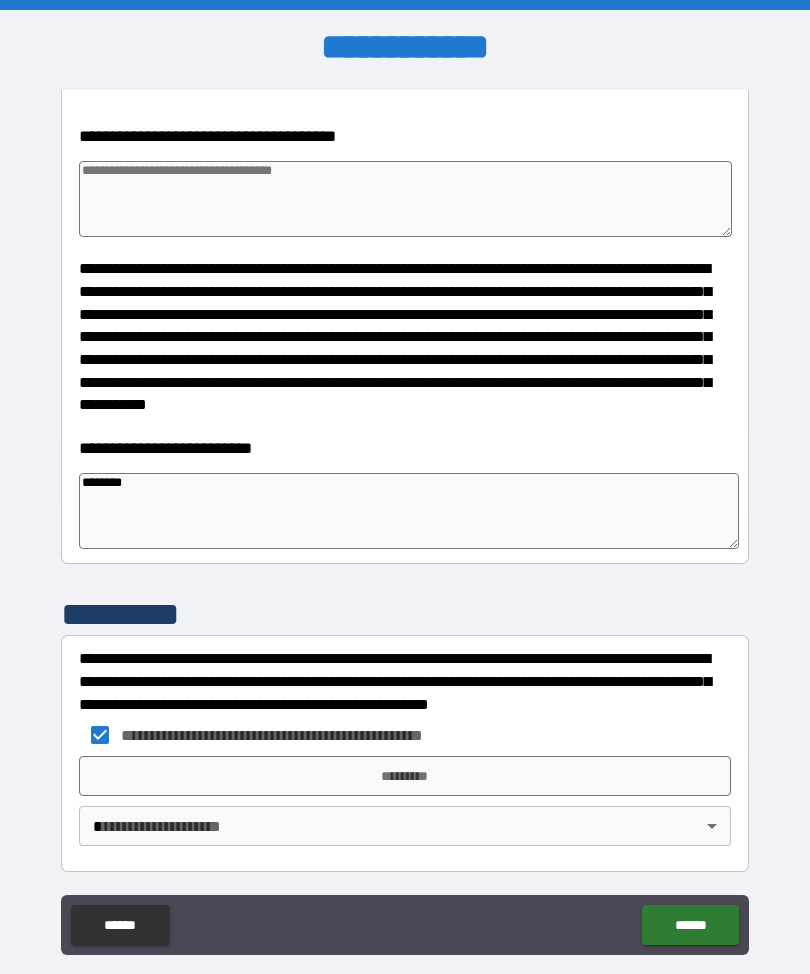 click on "**********" at bounding box center [405, 520] 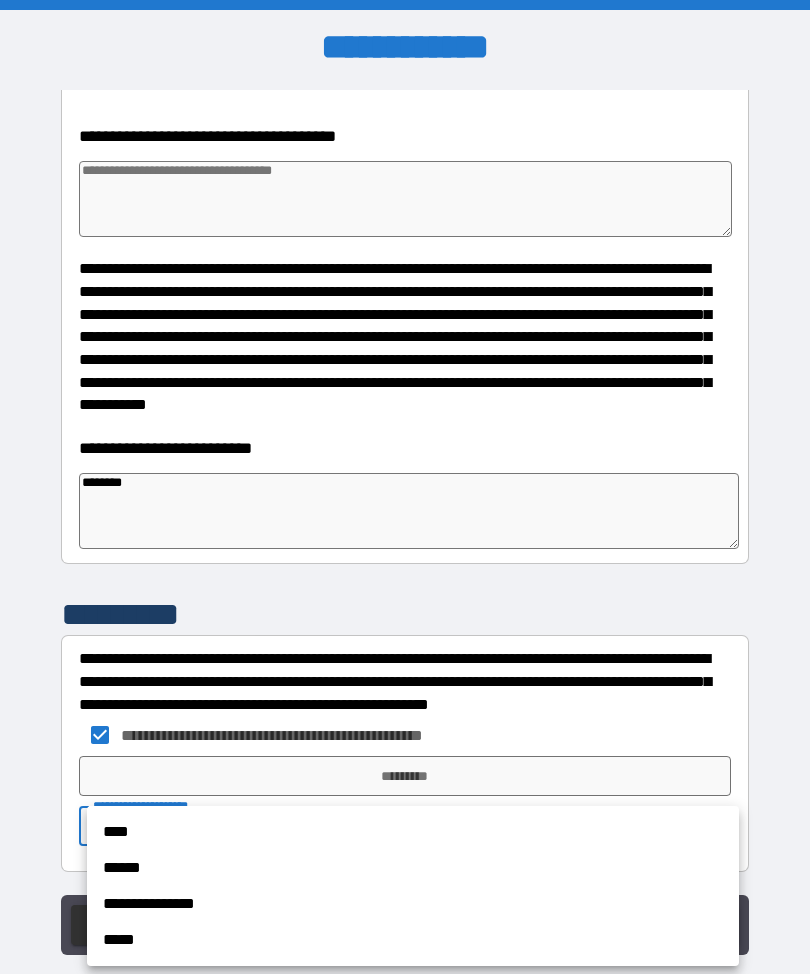 click on "****" at bounding box center (413, 832) 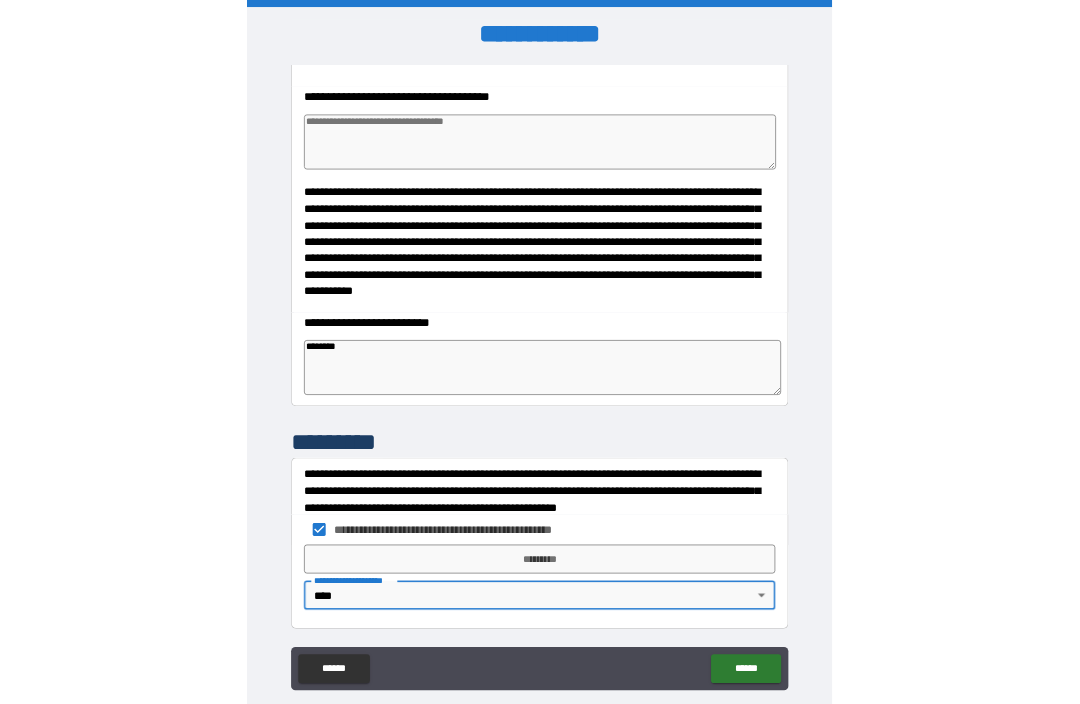 scroll, scrollTop: 6002, scrollLeft: 0, axis: vertical 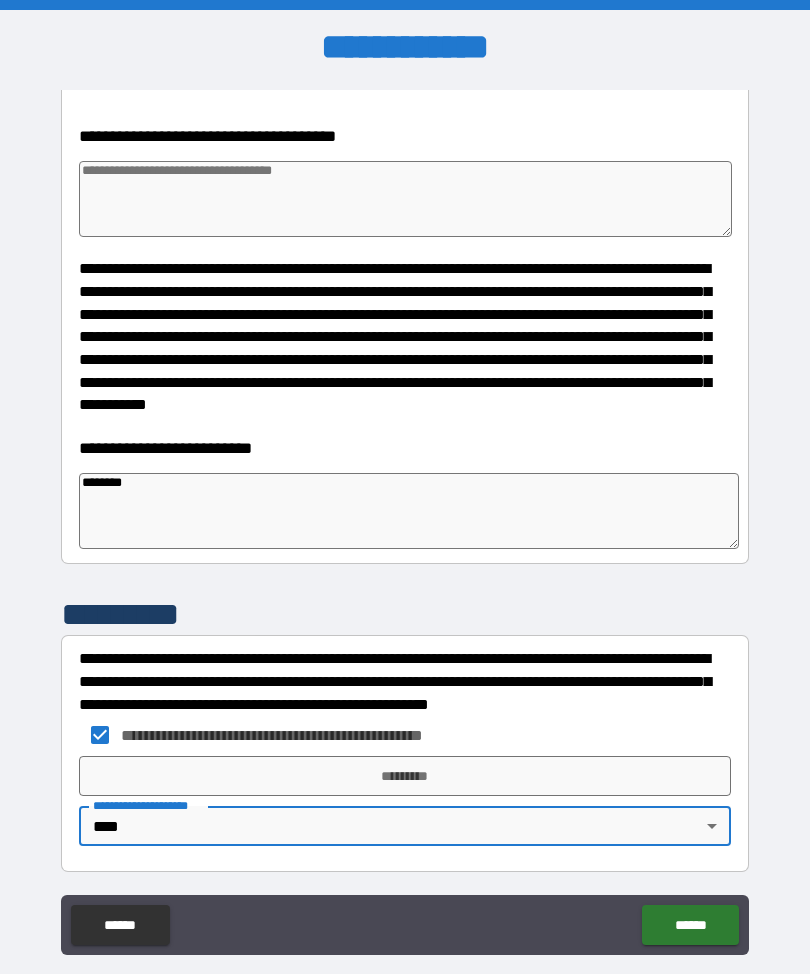 click on "*********" at bounding box center (405, 776) 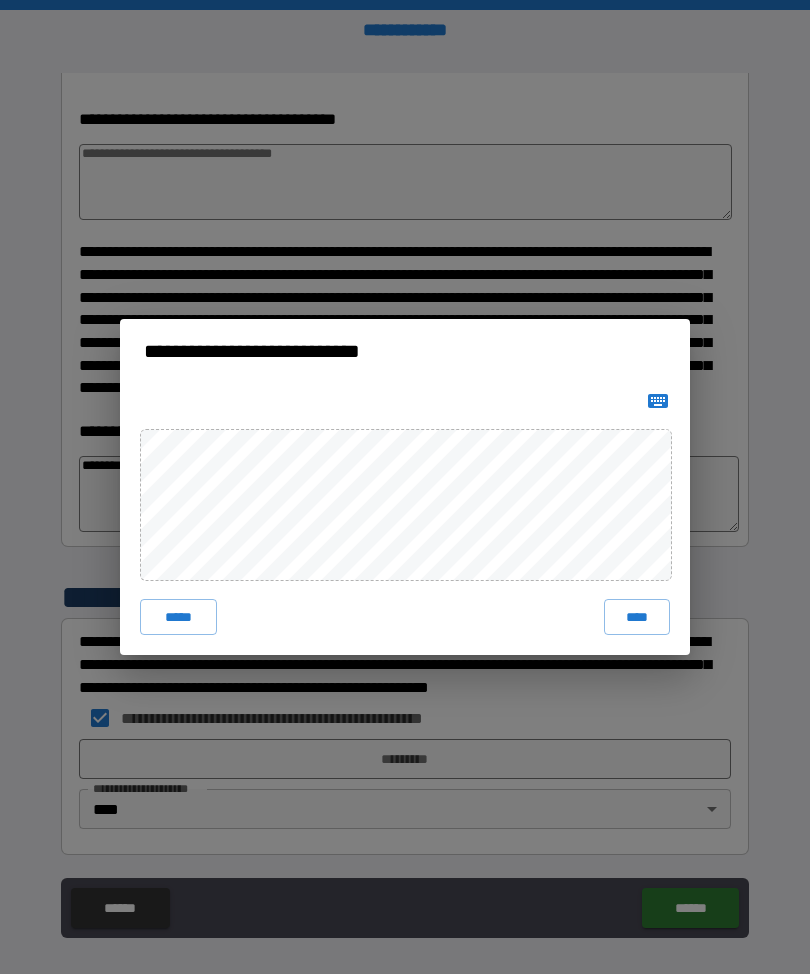scroll, scrollTop: 4904, scrollLeft: 0, axis: vertical 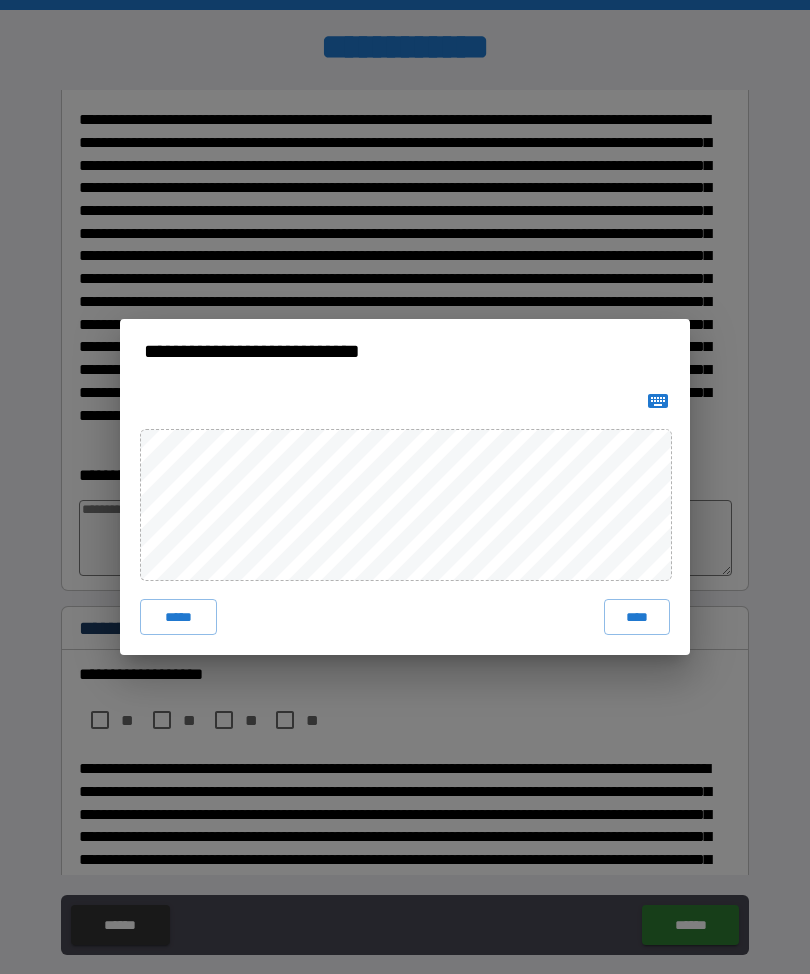 click on "****" at bounding box center (637, 617) 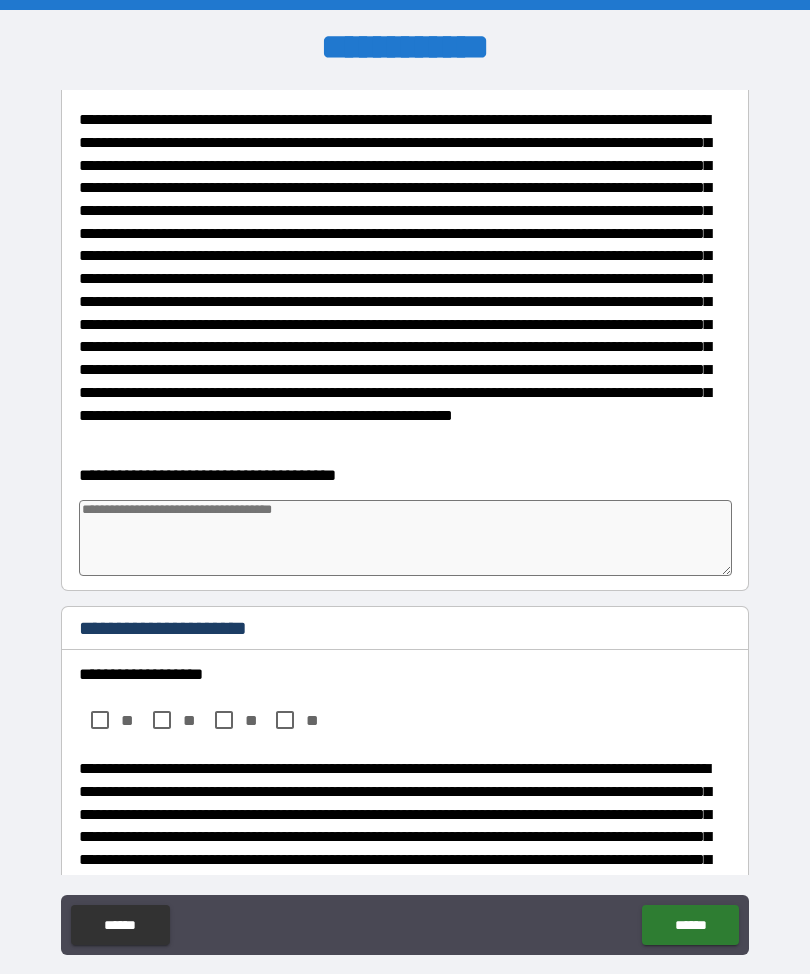 click on "******" at bounding box center (690, 925) 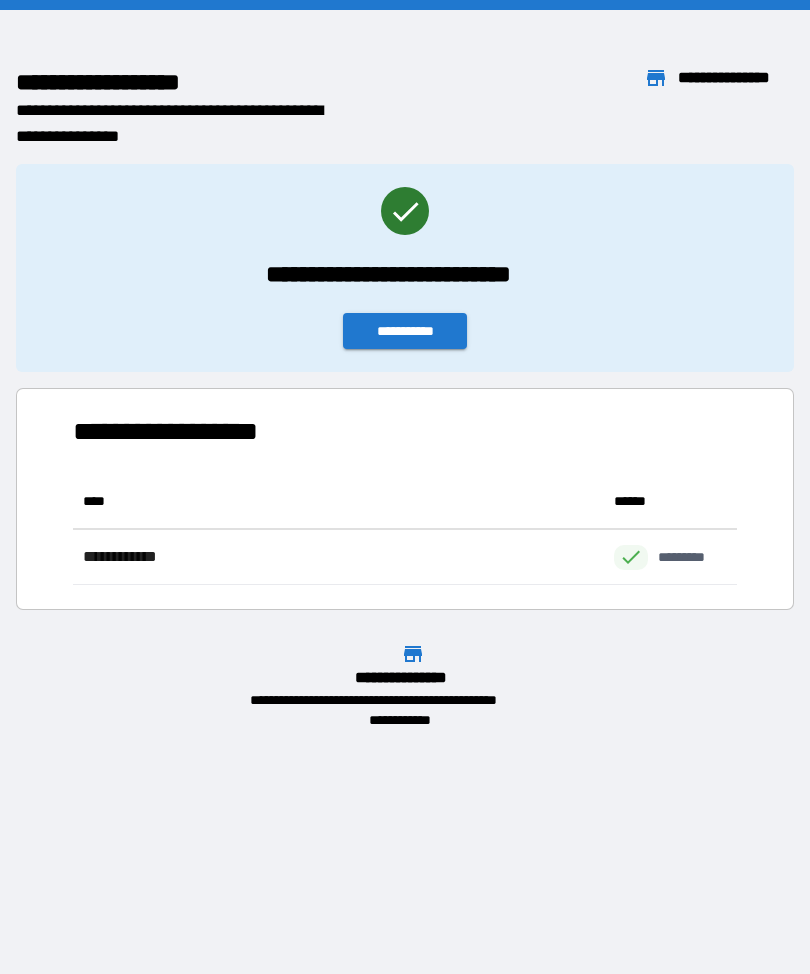 scroll, scrollTop: 1, scrollLeft: 1, axis: both 